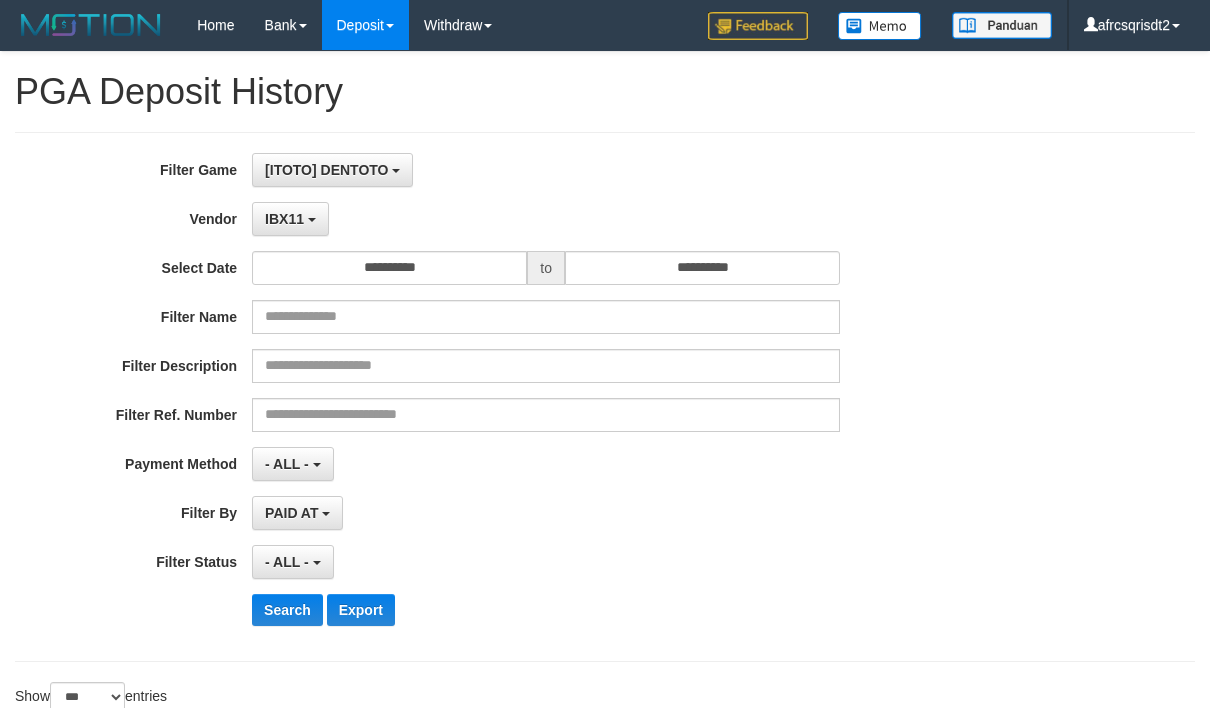 select on "**********" 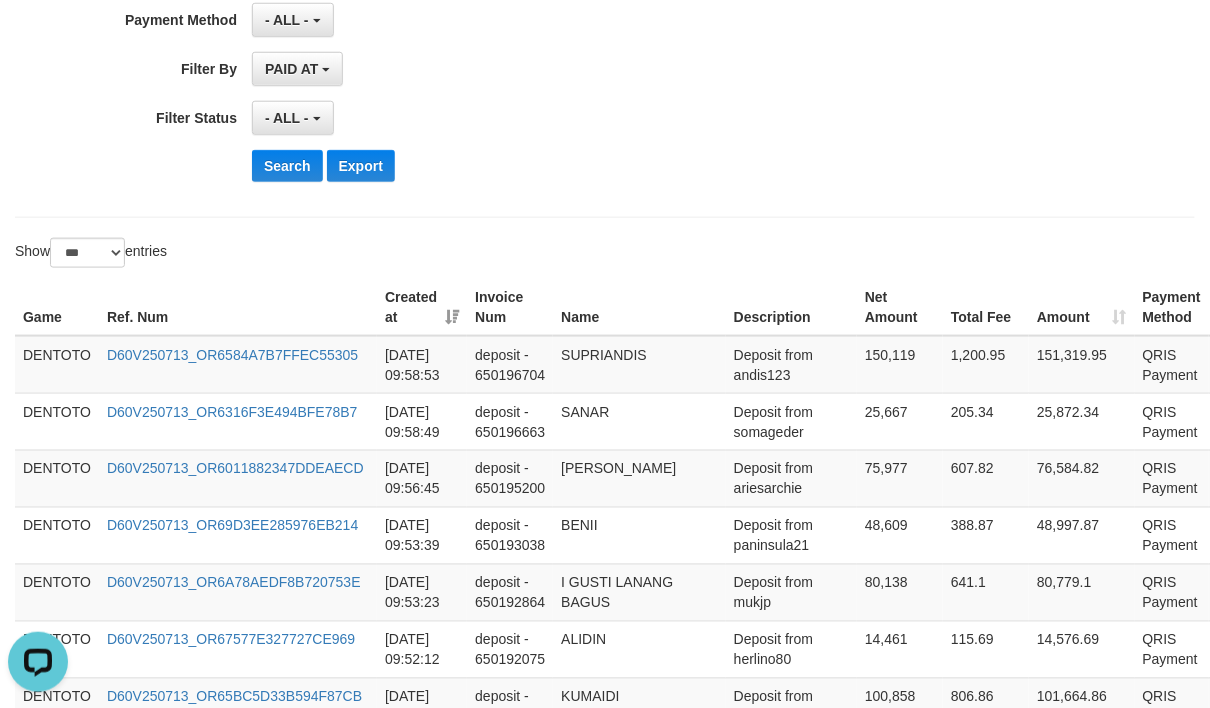 scroll, scrollTop: 0, scrollLeft: 0, axis: both 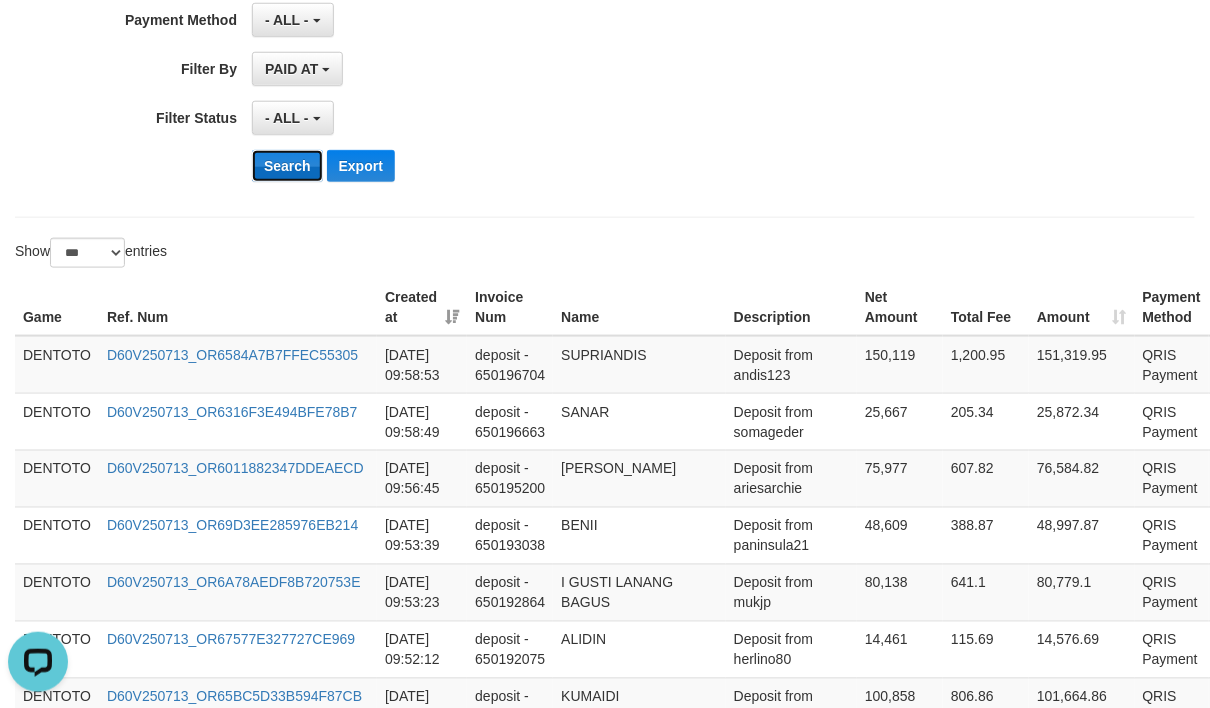 click on "Search" at bounding box center (287, 166) 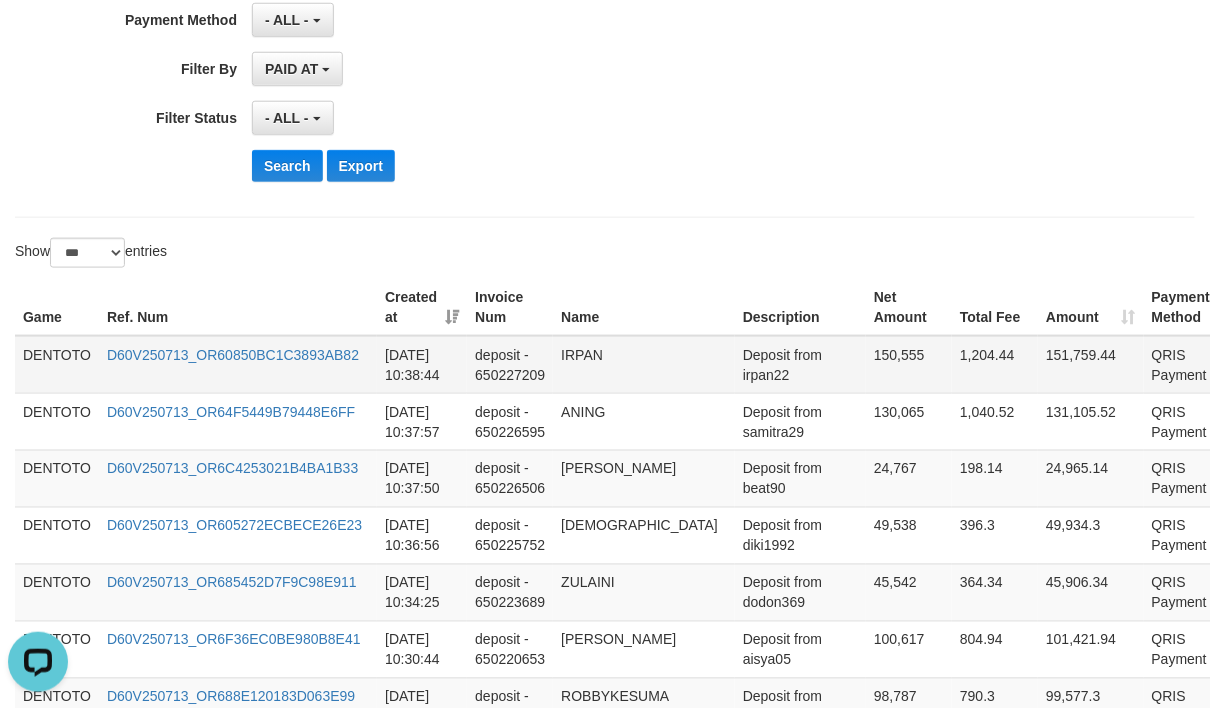 click on "DENTOTO" at bounding box center (57, 365) 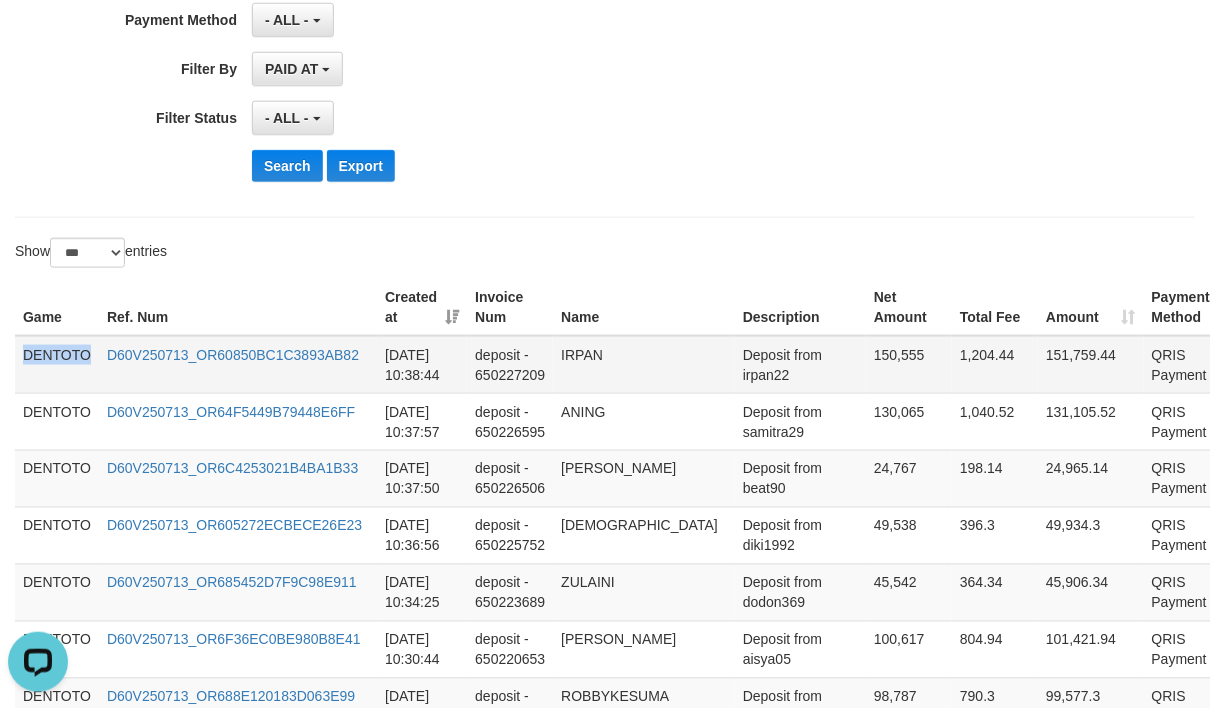 click on "DENTOTO" at bounding box center (57, 365) 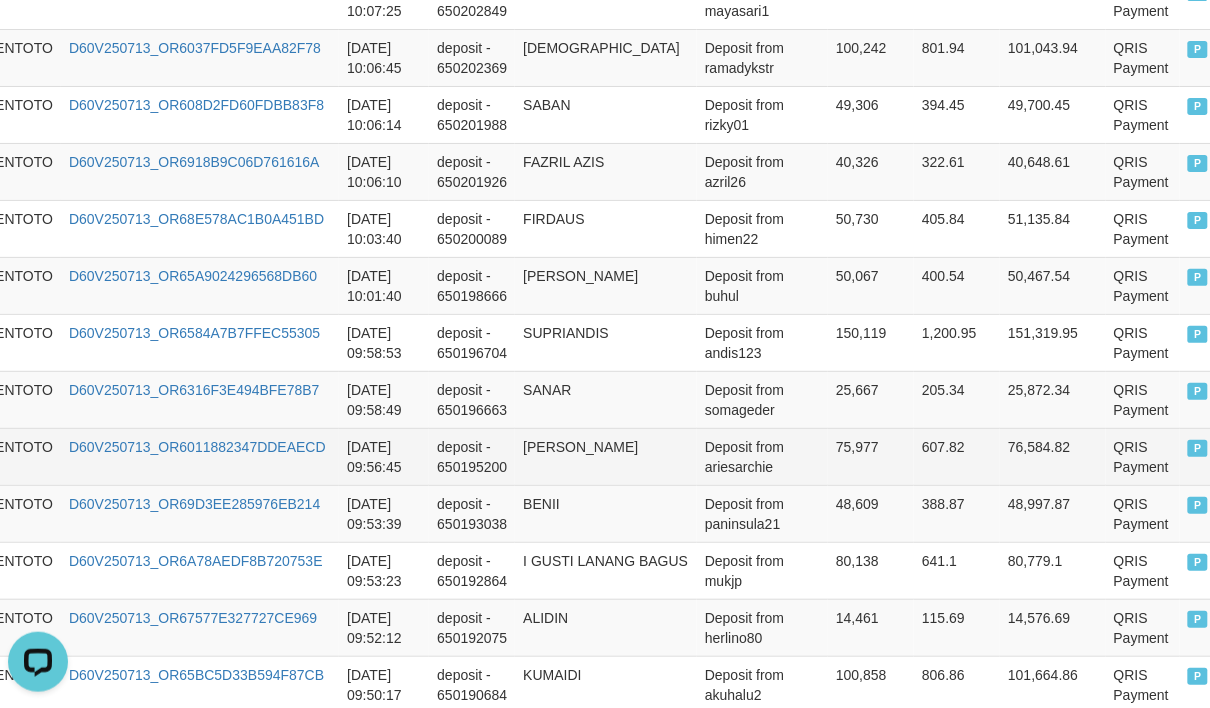 scroll, scrollTop: 1777, scrollLeft: 40, axis: both 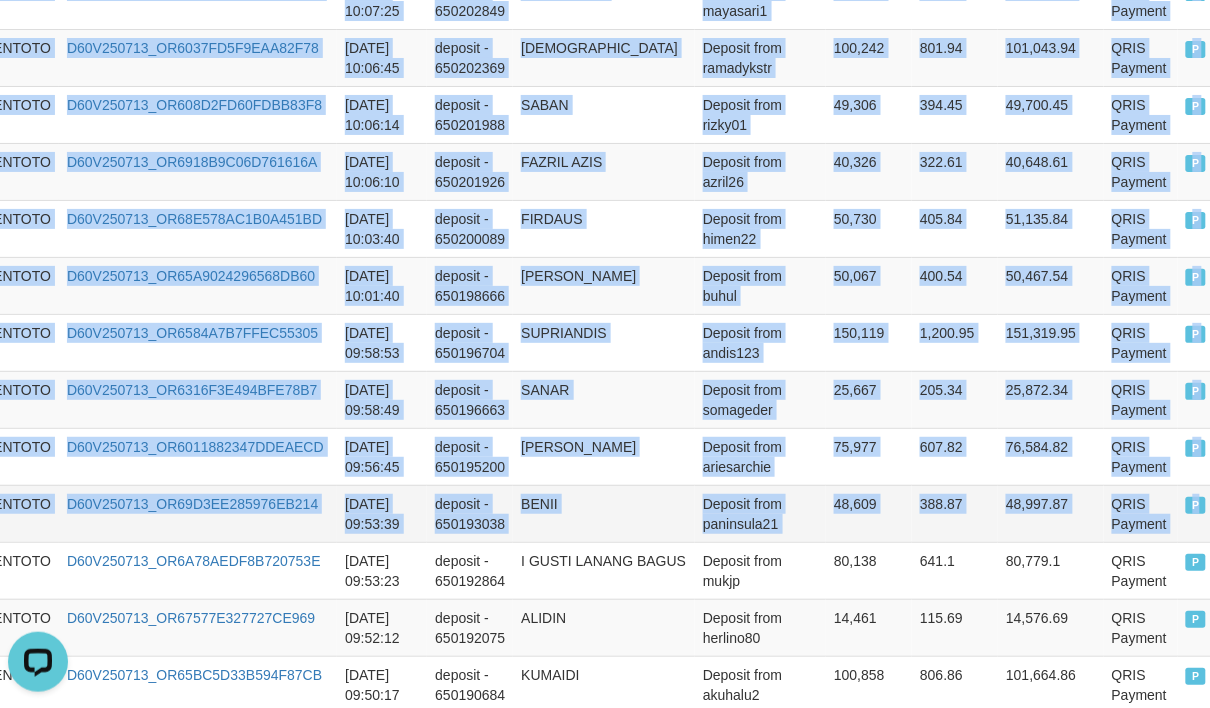 click on "P" at bounding box center (1207, 513) 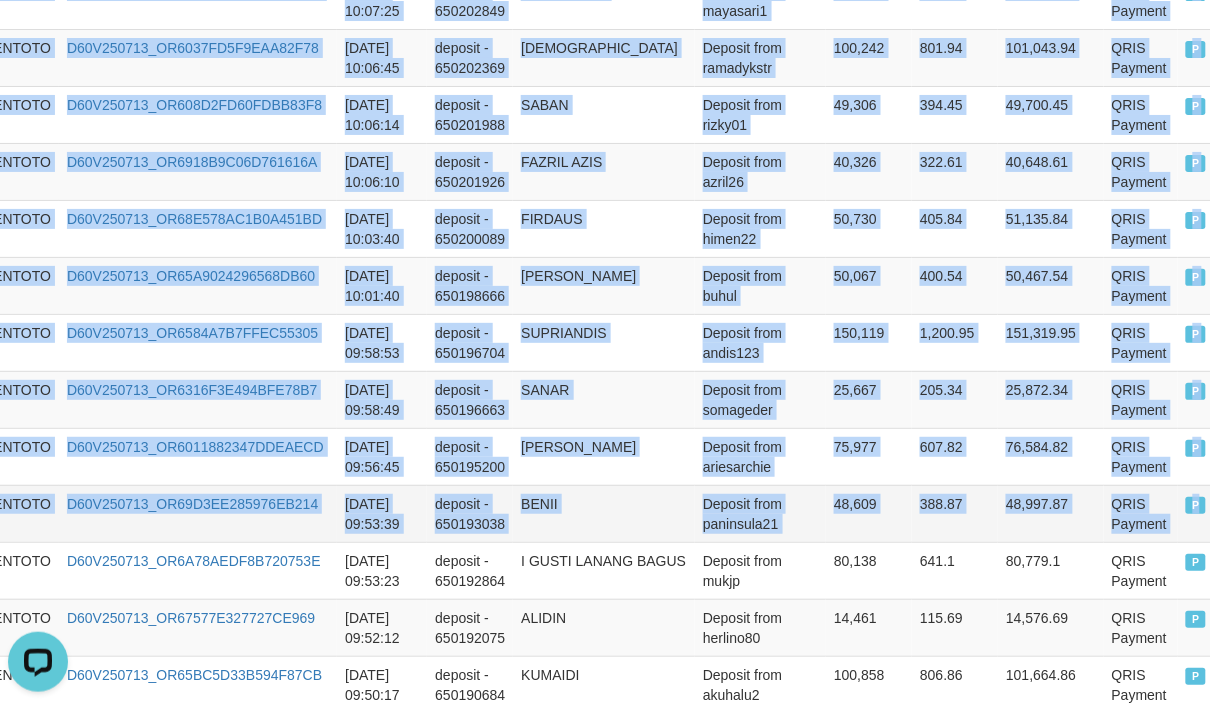 copy on "DENTOTO D60V250713_OR60850BC1C3893AB82 2025-07-13 10:38:44 deposit - 650227209 IRPAN Deposit from irpan22 150,555 1,204.44 151,759.44 QRIS Payment P   DENTOTO D60V250713_OR64F5449B79448E6FF 2025-07-13 10:37:57 deposit - 650226595 ANING Deposit from samitra29 130,065 1,040.52 131,105.52 QRIS Payment P   DENTOTO D60V250713_OR6C4253021B4BA1B33 2025-07-13 10:37:50 deposit - 650226506 ROMI HARTONO Deposit from beat90 24,767 198.14 24,965.14 QRIS Payment P   DENTOTO D60V250713_OR605272ECBECE26E23 2025-07-13 10:36:56 deposit - 650225752 DEKIZULKARNAIN Deposit from diki1992 49,538 396.3 49,934.3 QRIS Payment P   DENTOTO D60V250713_OR685452D7F9C98E911 2025-07-13 10:34:25 deposit - 650223689 ZULAINI Deposit from dodon369 45,542 364.34 45,906.34 QRIS Payment P   DENTOTO D60V250713_OR6F36EC0BE980B8E41 2025-07-13 10:30:44 deposit - 650220653 DENI RIZAL Deposit from aisya05 100,617 804.94 101,421.94 QRIS Payment P   DENTOTO D60V250713_OR688E120183D063E99 2025-07-13 10:30:24 deposit - 650220377 ROBBYKESUMA Deposit from r..." 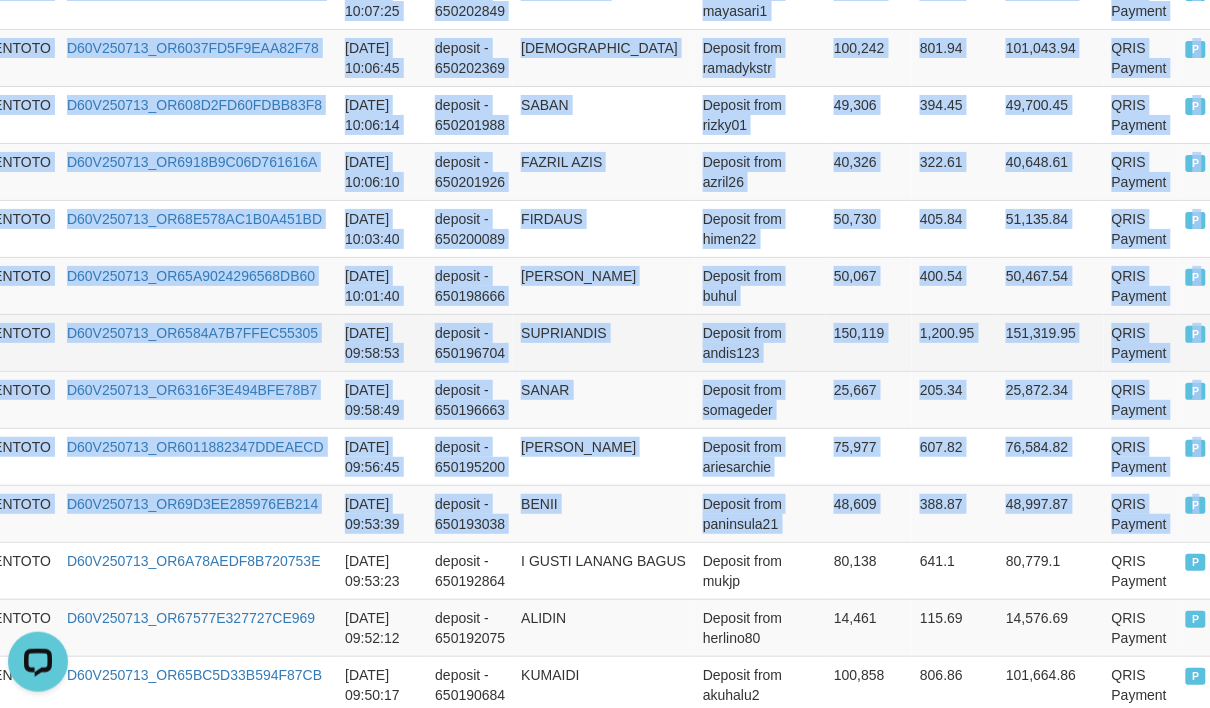 click on "SUPRIANDIS" at bounding box center [604, 342] 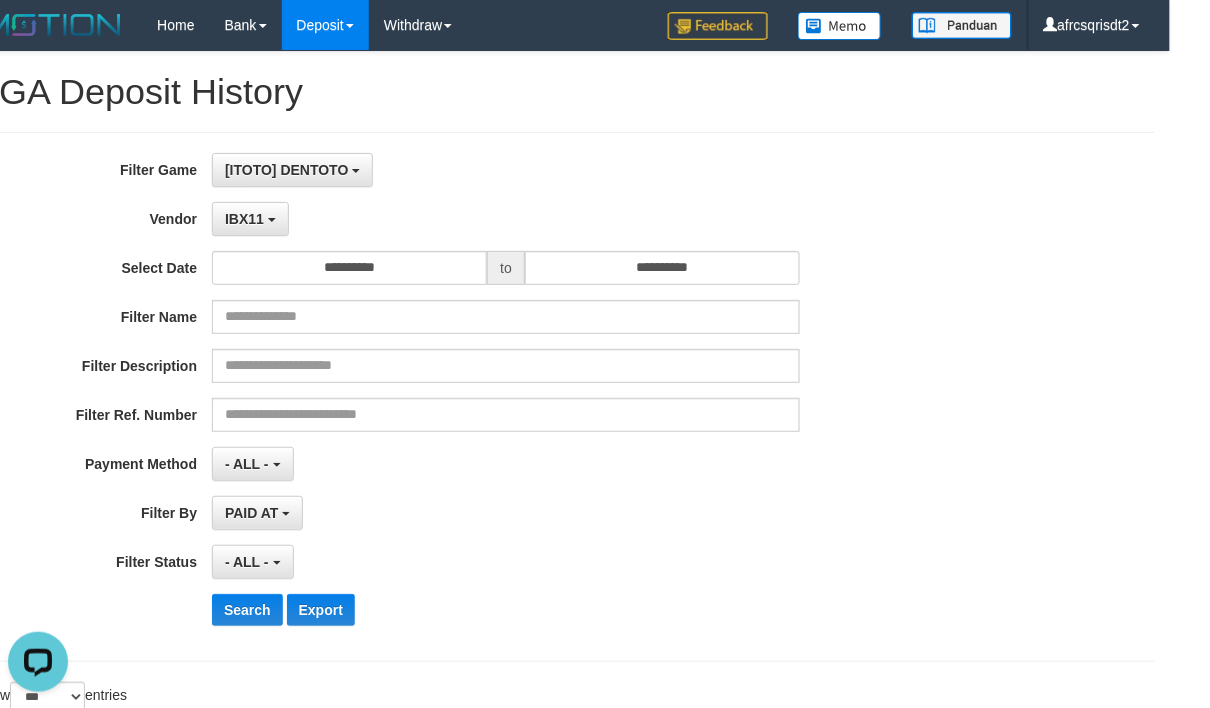 scroll, scrollTop: 444, scrollLeft: 40, axis: both 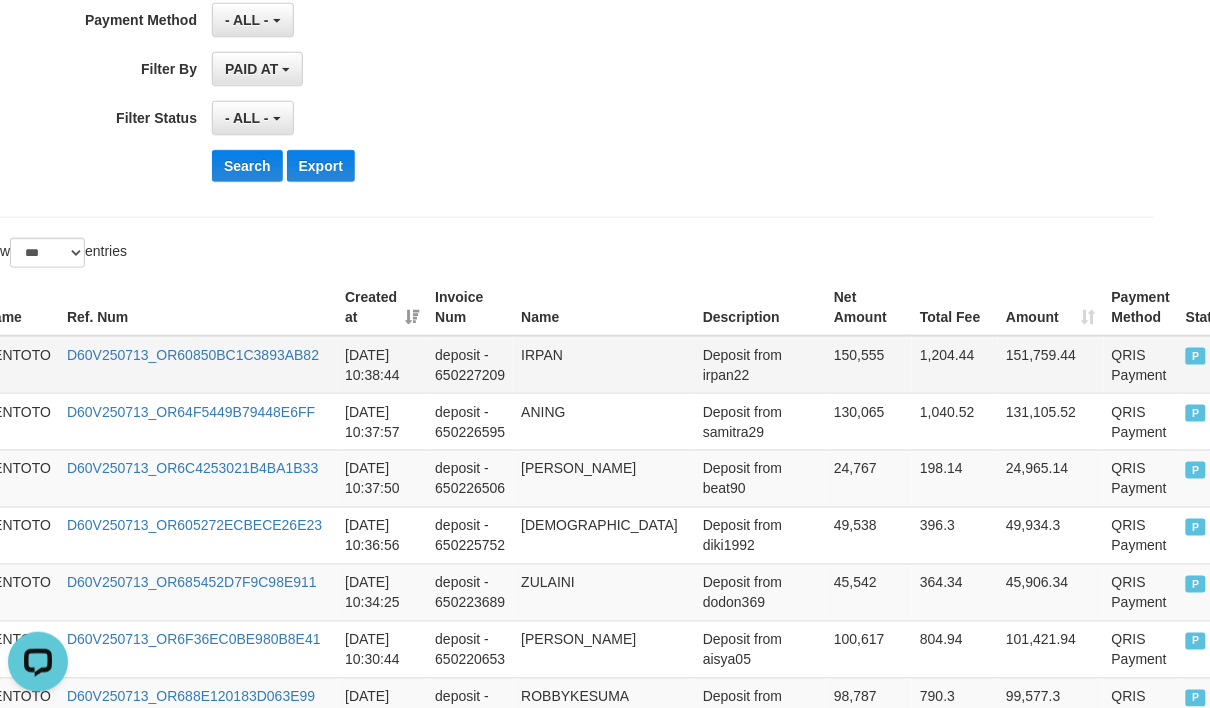 click on "DENTOTO" at bounding box center [17, 365] 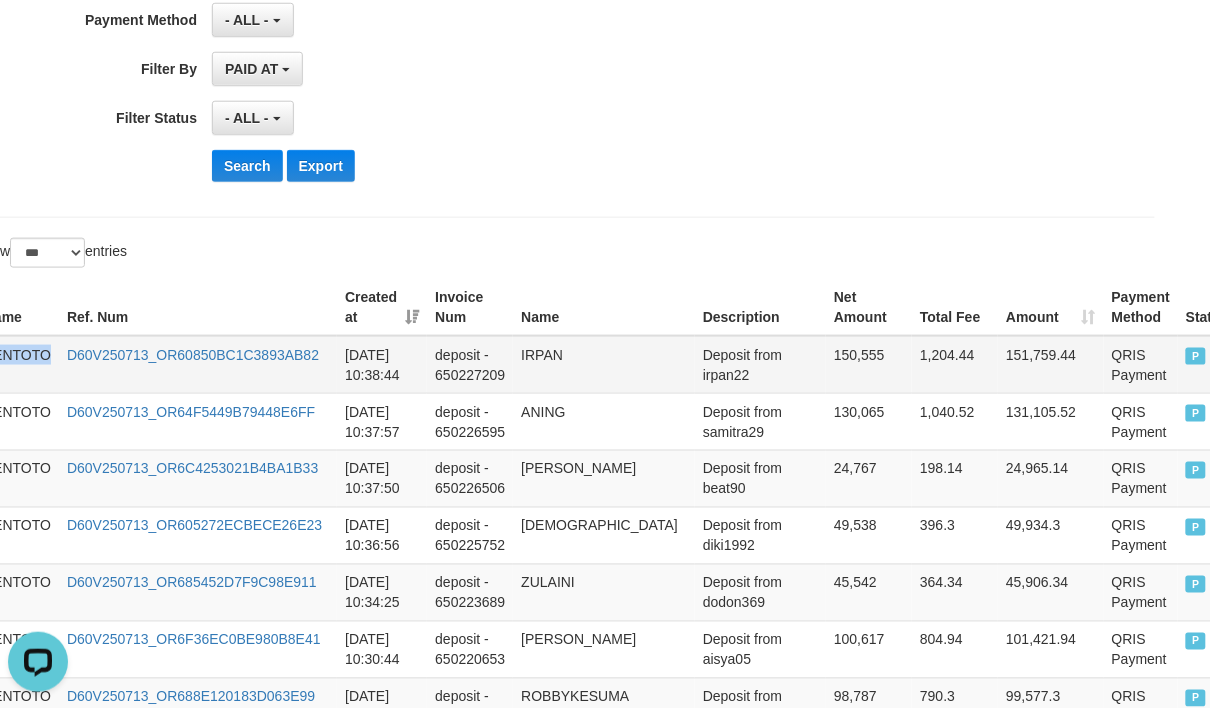 click on "DENTOTO" at bounding box center (17, 365) 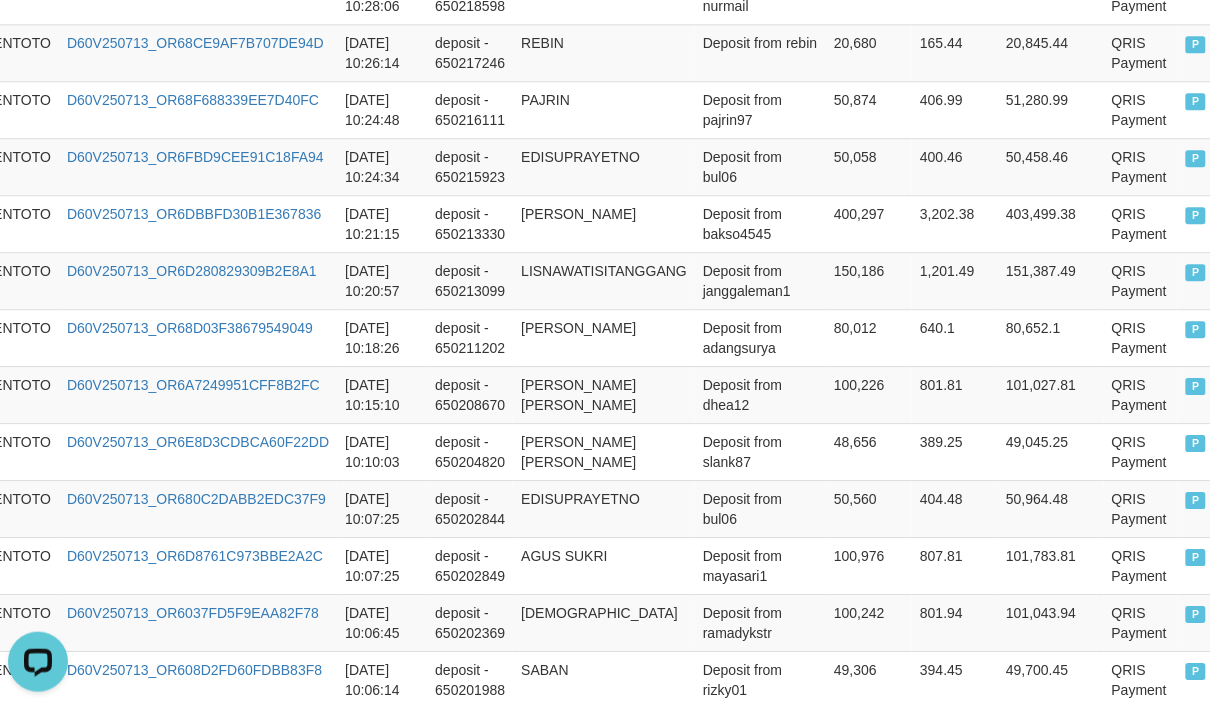 scroll, scrollTop: 1777, scrollLeft: 40, axis: both 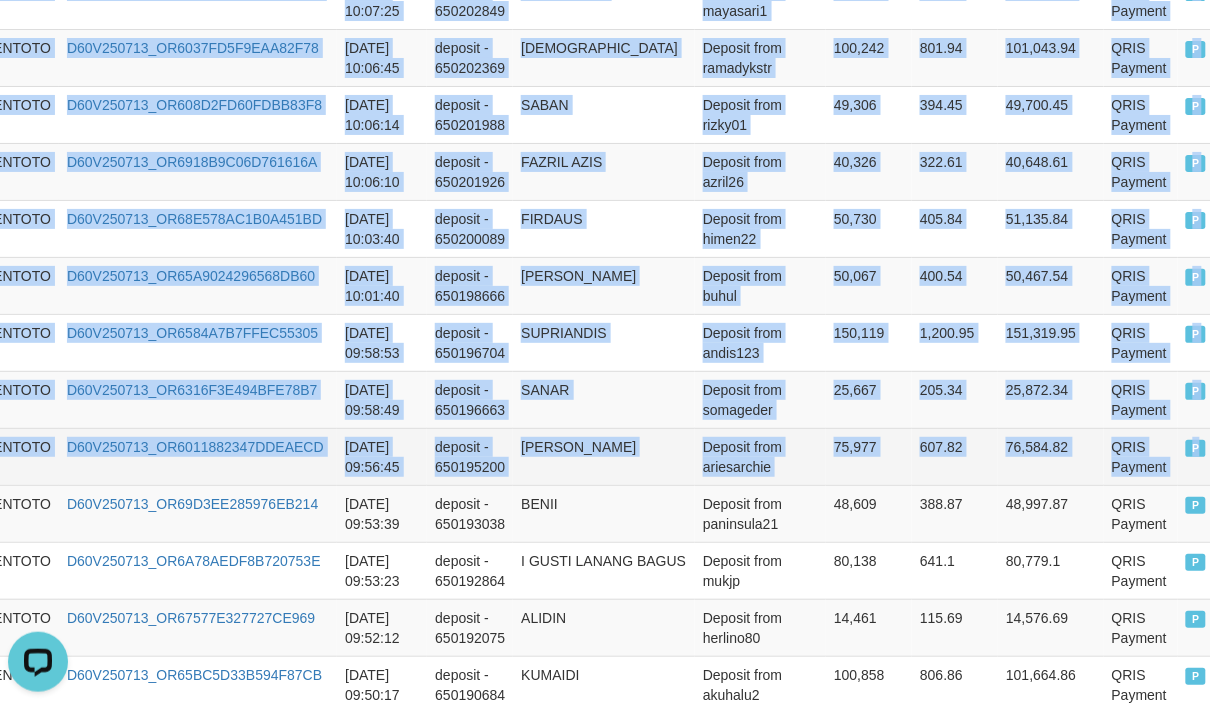 click on "P" at bounding box center (1207, 456) 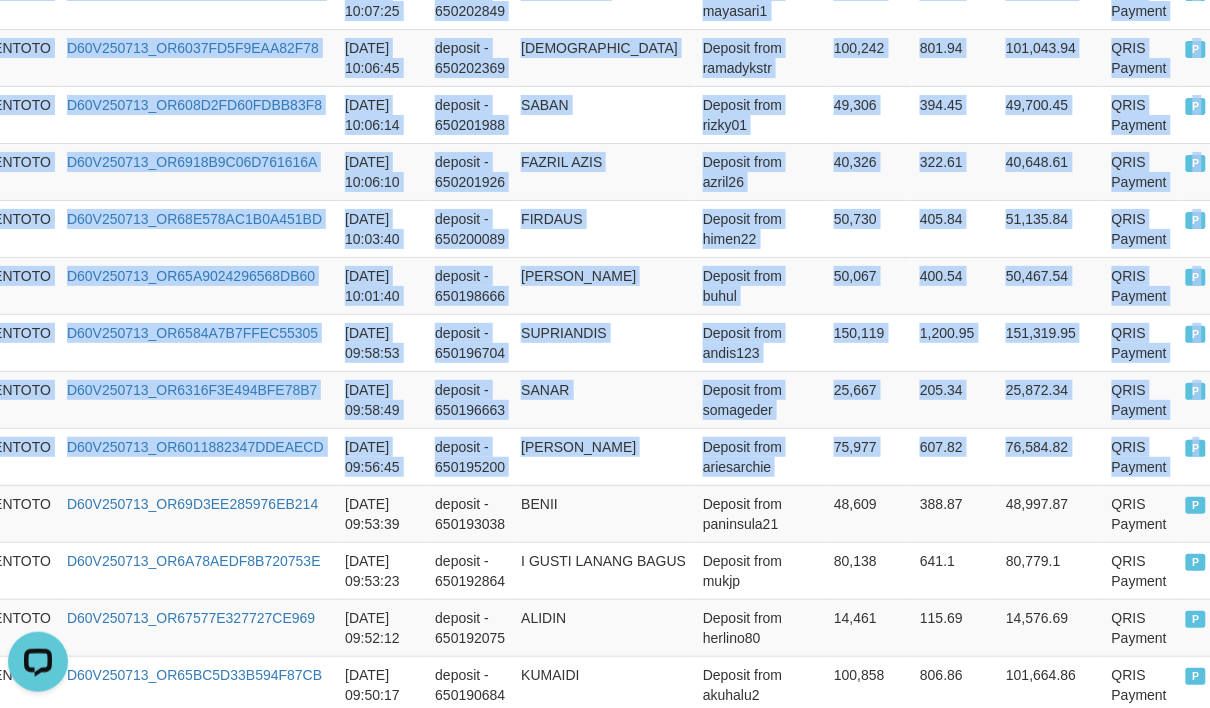 copy on "DENTOTO D60V250713_OR60850BC1C3893AB82 2025-07-13 10:38:44 deposit - 650227209 IRPAN Deposit from irpan22 150,555 1,204.44 151,759.44 QRIS Payment P   DENTOTO D60V250713_OR64F5449B79448E6FF 2025-07-13 10:37:57 deposit - 650226595 ANING Deposit from samitra29 130,065 1,040.52 131,105.52 QRIS Payment P   DENTOTO D60V250713_OR6C4253021B4BA1B33 2025-07-13 10:37:50 deposit - 650226506 ROMI HARTONO Deposit from beat90 24,767 198.14 24,965.14 QRIS Payment P   DENTOTO D60V250713_OR605272ECBECE26E23 2025-07-13 10:36:56 deposit - 650225752 DEKIZULKARNAIN Deposit from diki1992 49,538 396.3 49,934.3 QRIS Payment P   DENTOTO D60V250713_OR685452D7F9C98E911 2025-07-13 10:34:25 deposit - 650223689 ZULAINI Deposit from dodon369 45,542 364.34 45,906.34 QRIS Payment P   DENTOTO D60V250713_OR6F36EC0BE980B8E41 2025-07-13 10:30:44 deposit - 650220653 DENI RIZAL Deposit from aisya05 100,617 804.94 101,421.94 QRIS Payment P   DENTOTO D60V250713_OR688E120183D063E99 2025-07-13 10:30:24 deposit - 650220377 ROBBYKESUMA Deposit from r..." 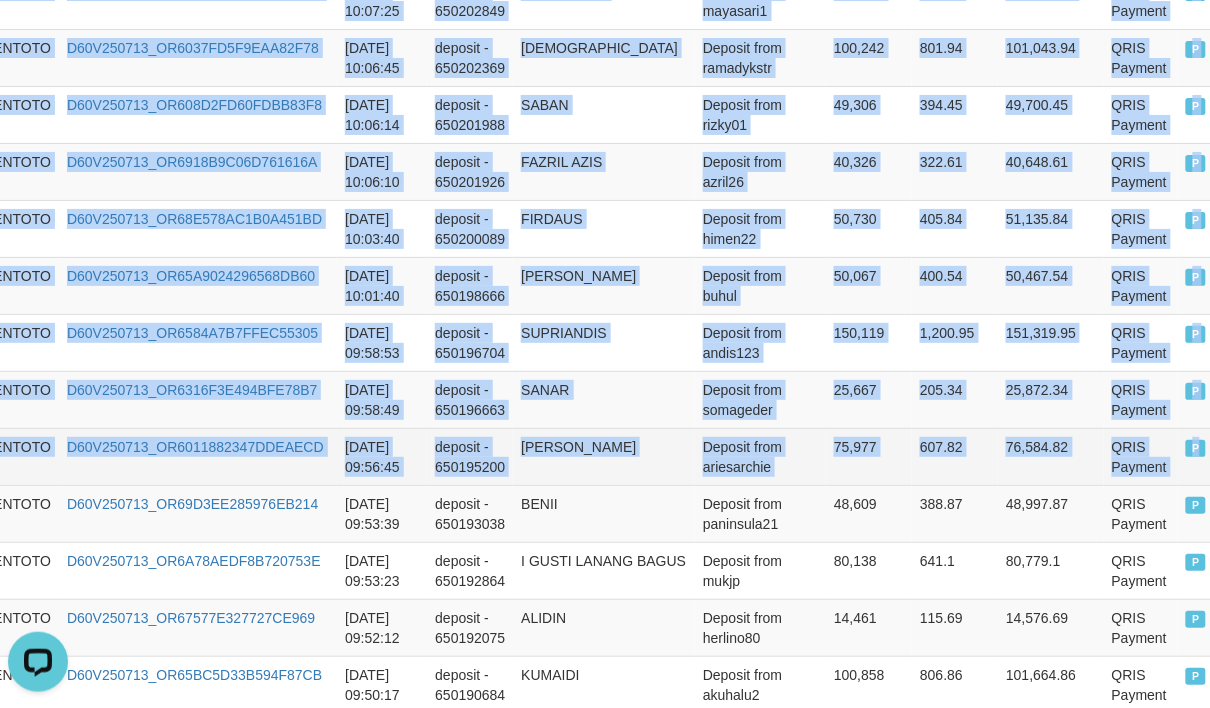 click on "Deposit from ariesarchie" at bounding box center (760, 456) 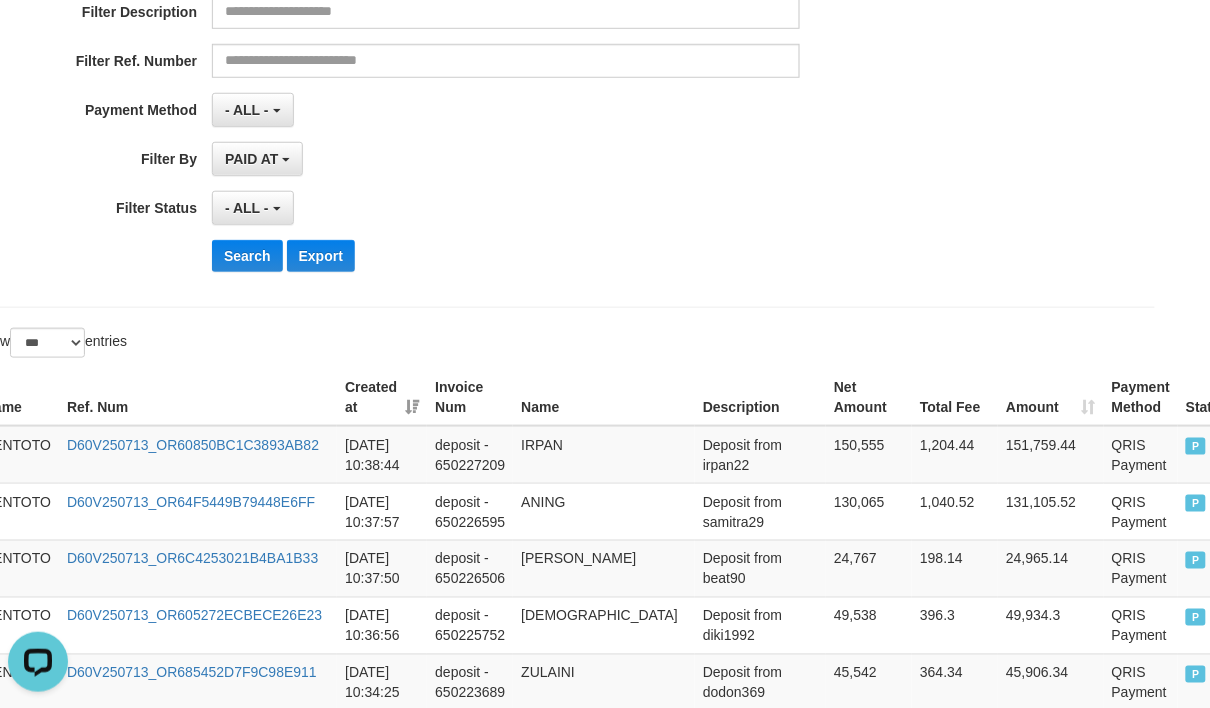 scroll, scrollTop: 444, scrollLeft: 40, axis: both 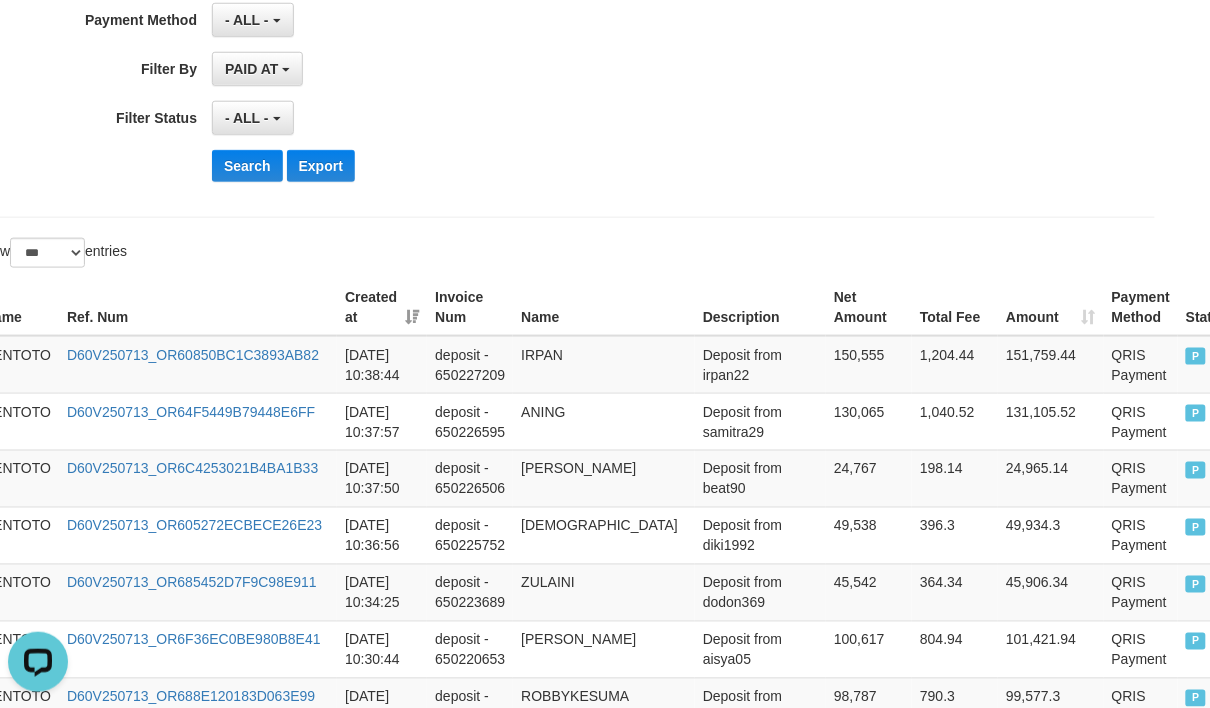 drag, startPoint x: 616, startPoint y: 181, endPoint x: 616, endPoint y: 81, distance: 100 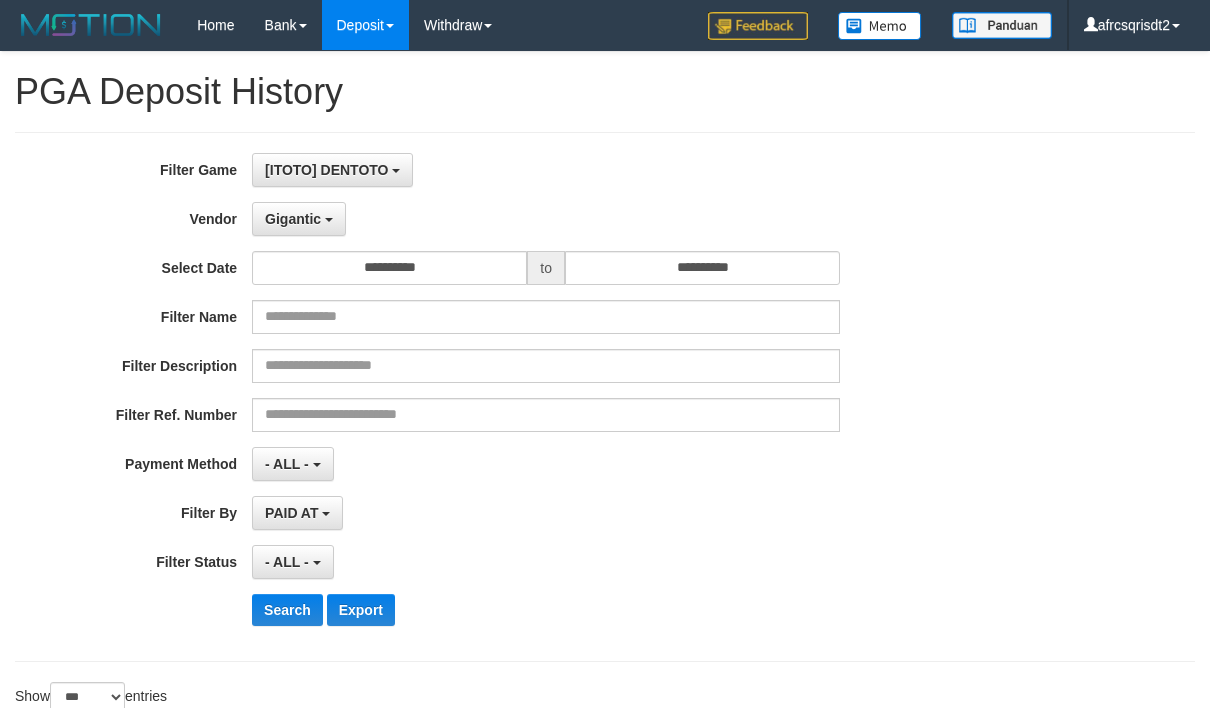 select on "**********" 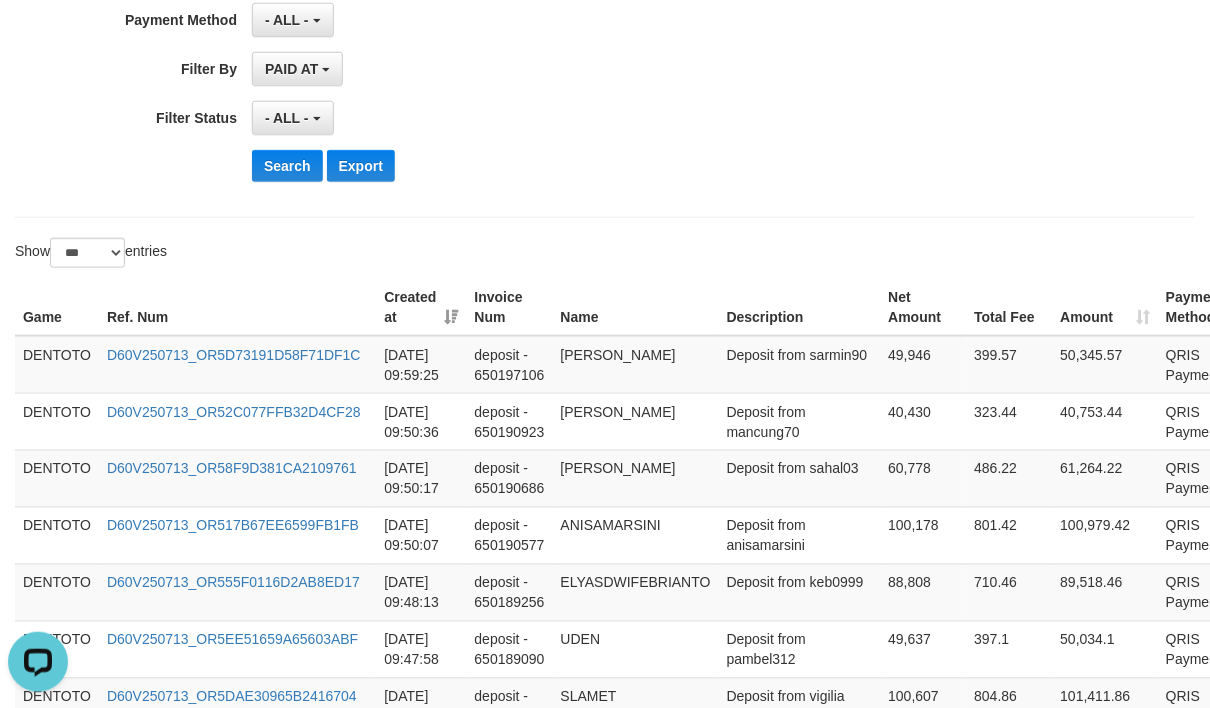 scroll, scrollTop: 0, scrollLeft: 0, axis: both 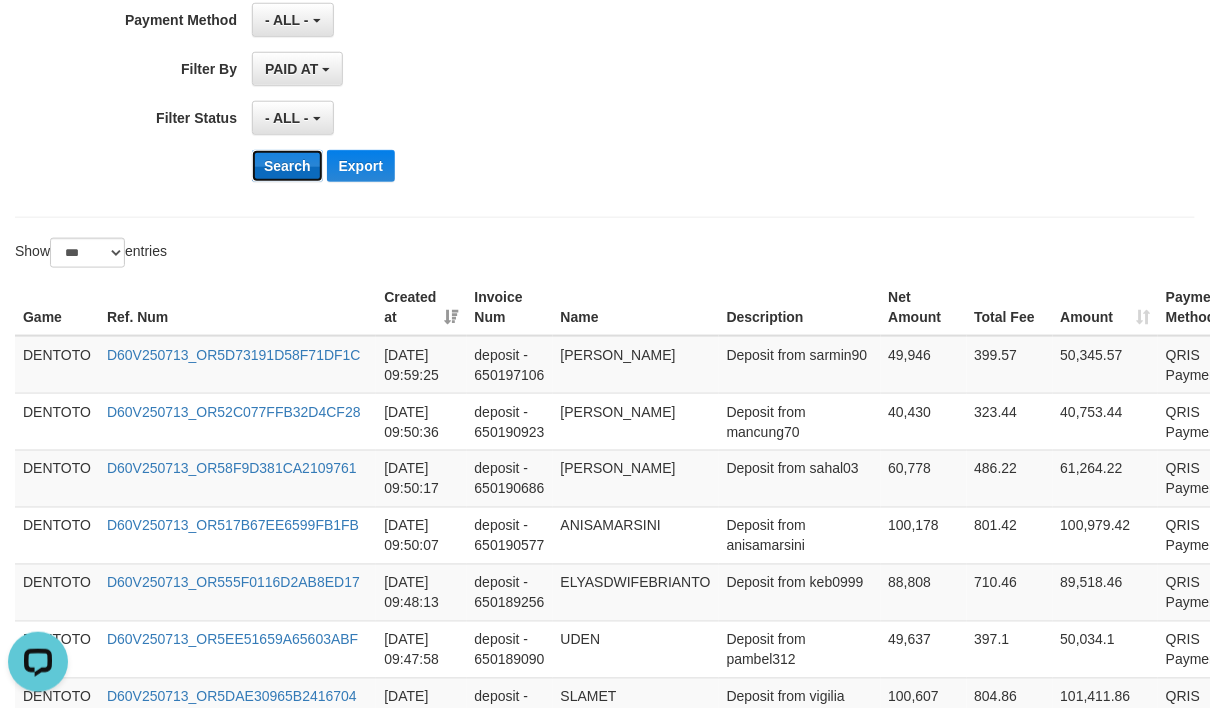 click on "Search" at bounding box center [287, 166] 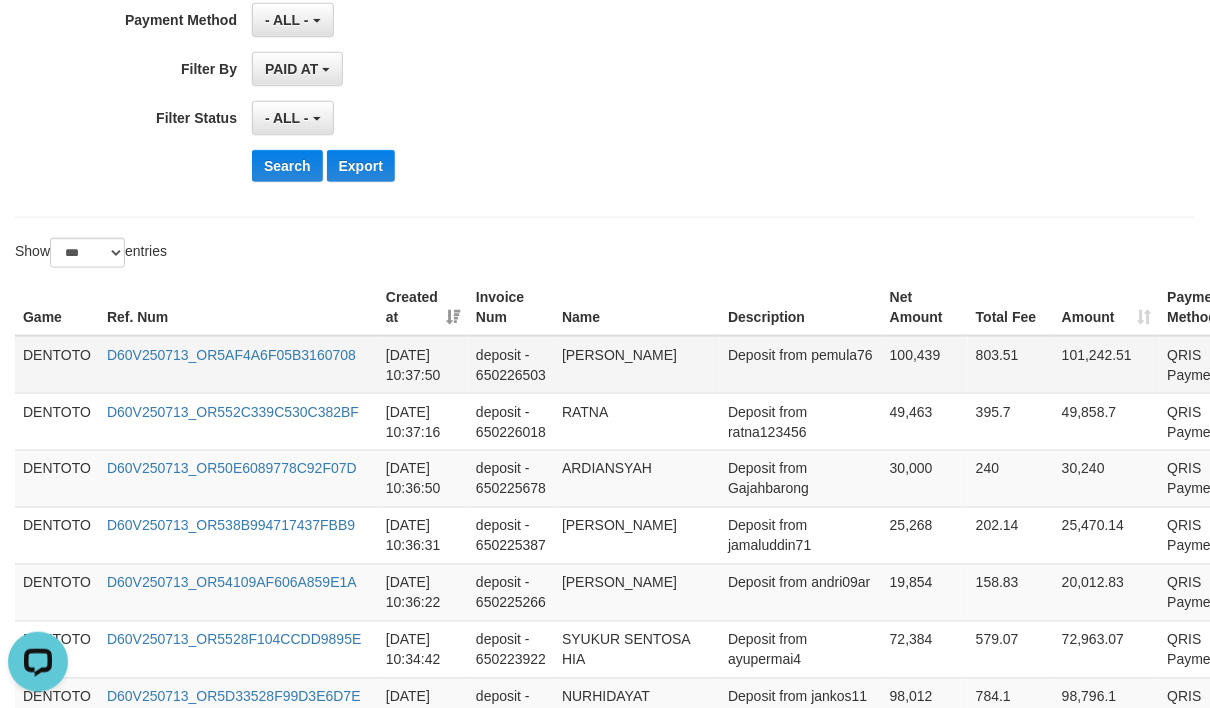 click on "DENTOTO" at bounding box center (57, 365) 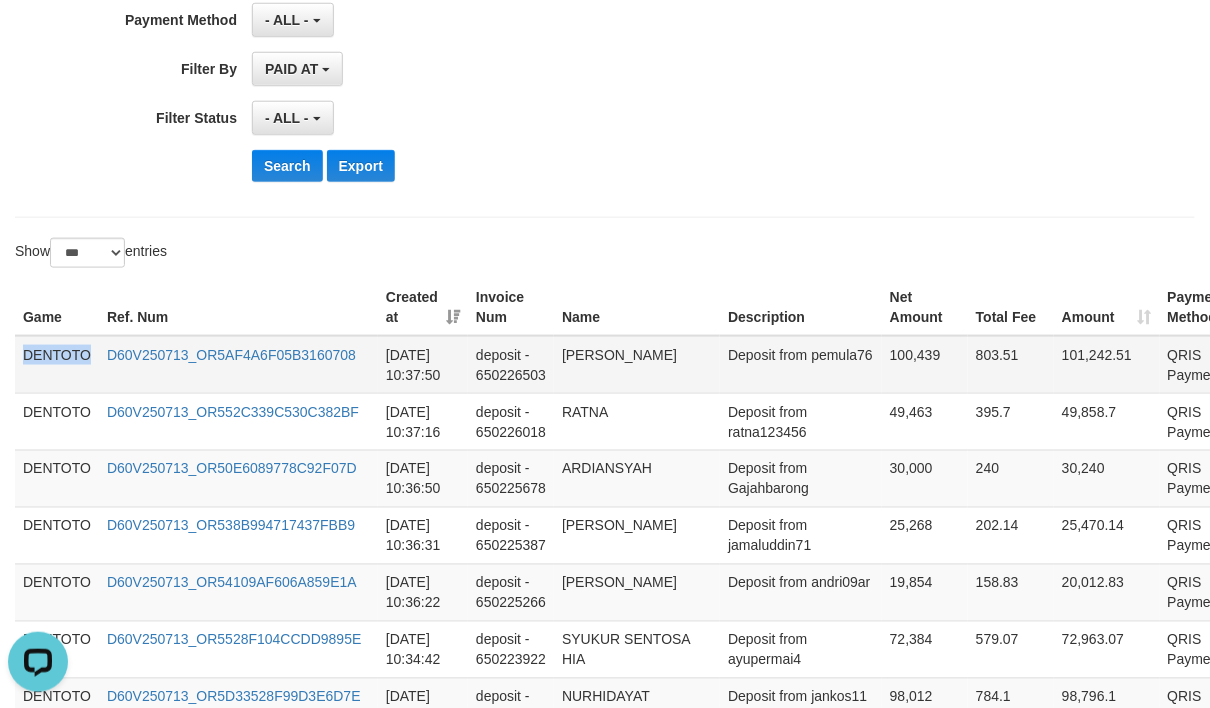 click on "DENTOTO" at bounding box center [57, 365] 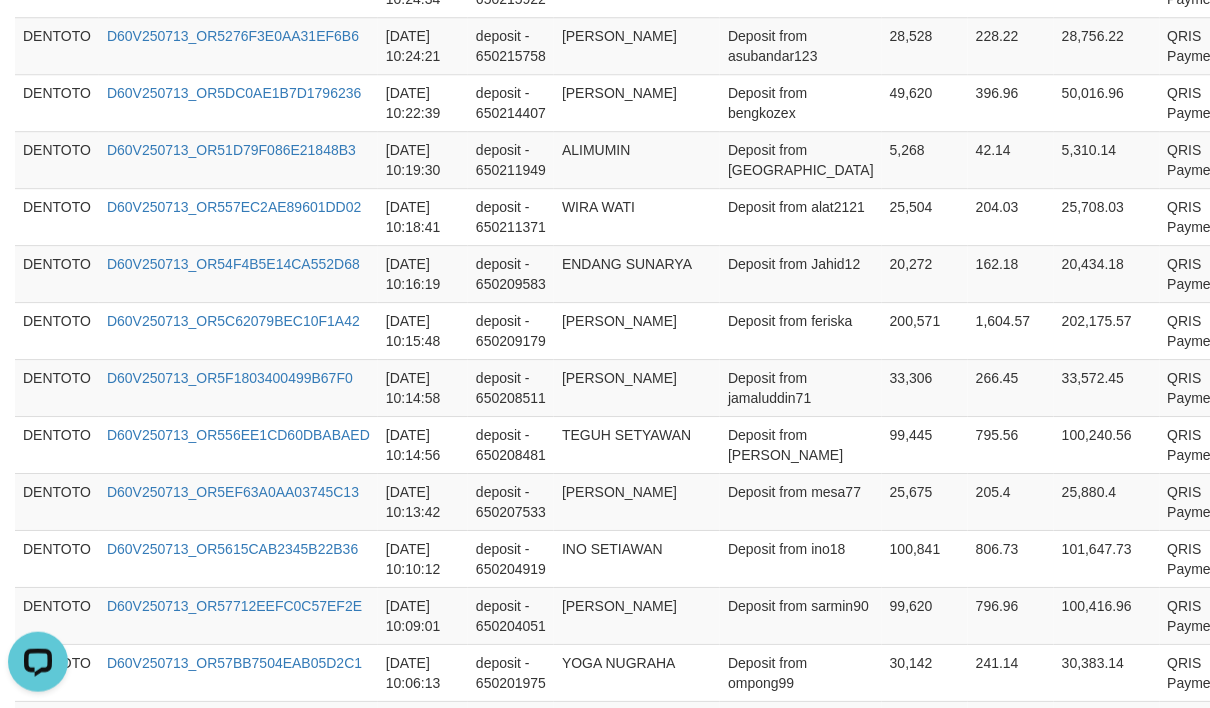 scroll, scrollTop: 1777, scrollLeft: 0, axis: vertical 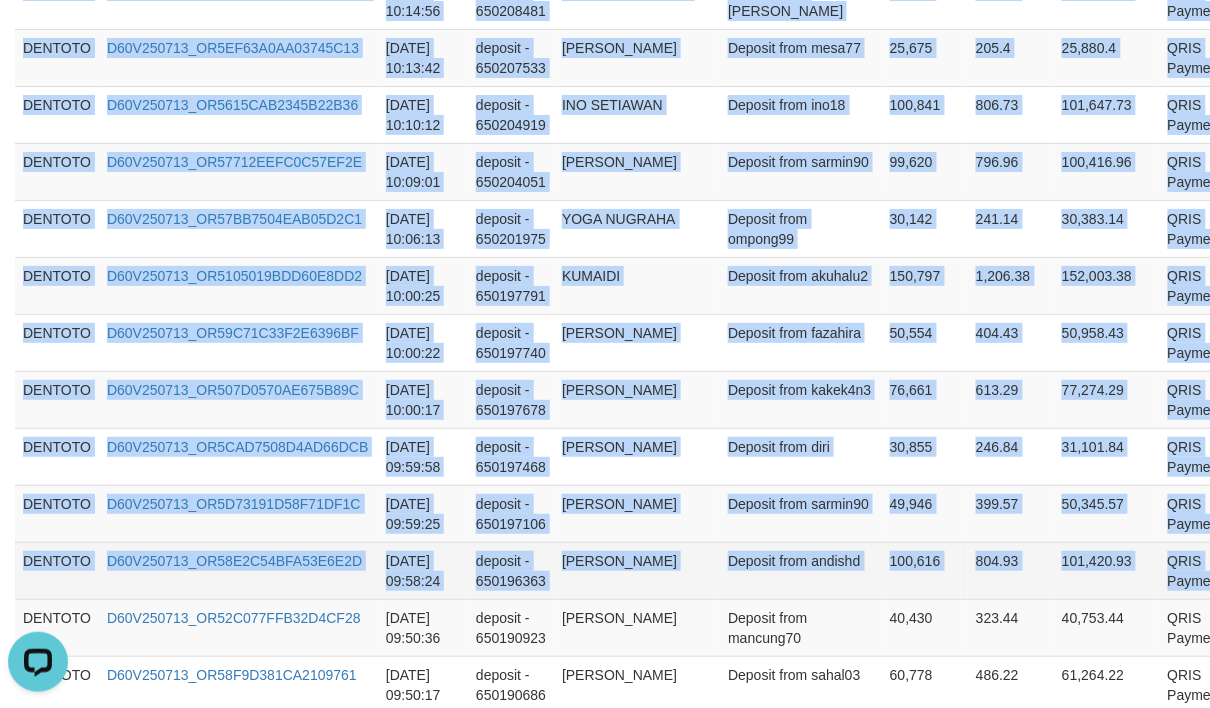 click on "P" at bounding box center [1252, 562] 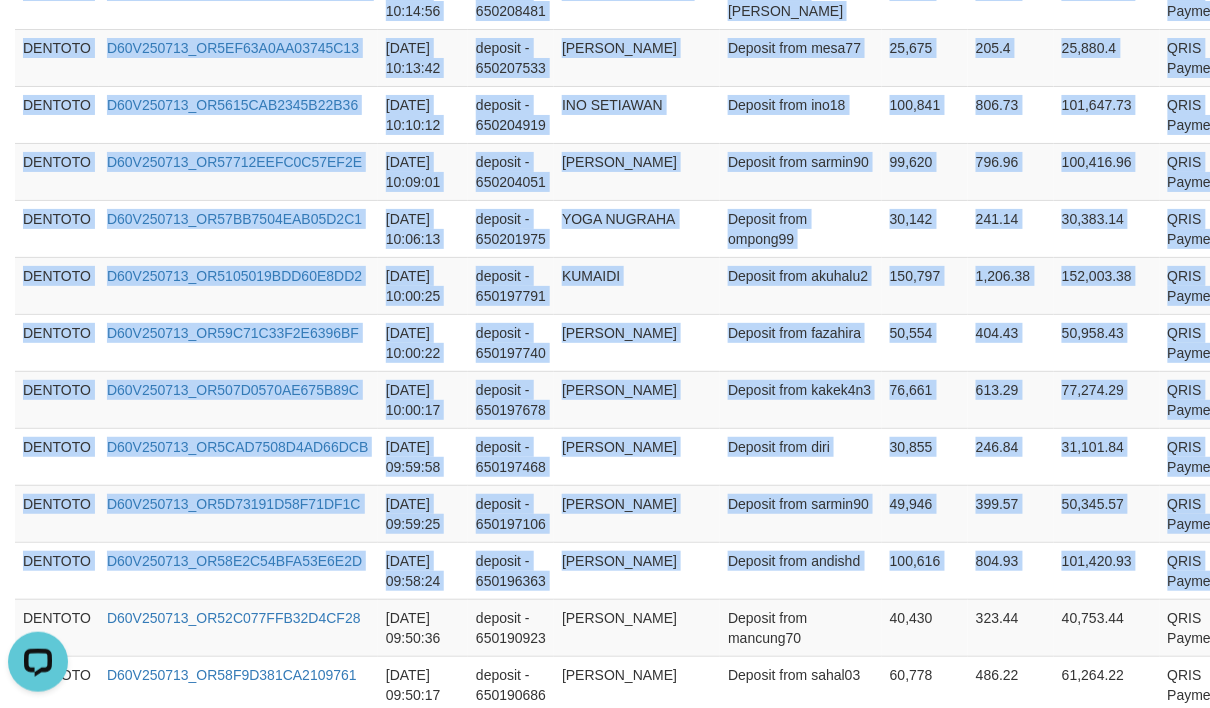 copy on "DENTOTO D60V250713_OR5AF4A6F05B3160708 2025-07-13 10:37:50 deposit - 650226503 DADAN RAMDAN Deposit from pemula76 100,439 803.51 101,242.51 QRIS Payment P   DENTOTO D60V250713_OR552C339C530C382BF 2025-07-13 10:37:16 deposit - 650226018 RATNA Deposit from ratna123456 49,463 395.7 49,858.7 QRIS Payment P   DENTOTO D60V250713_OR50E6089778C92F07D 2025-07-13 10:36:50 deposit - 650225678 ARDIANSYAH Deposit from Gajahbarong 30,000 240 30,240 QRIS Payment P   DENTOTO D60V250713_OR538B994717437FBB9 2025-07-13 10:36:31 deposit - 650225387 JAMALUDDIN Deposit from jamaluddin71 25,268 202.14 25,470.14 QRIS Payment P   DENTOTO D60V250713_OR54109AF606A859E1A 2025-07-13 10:36:22 deposit - 650225266 ANDRI ABDUROHMAN Deposit from andri09ar 19,854 158.83 20,012.83 QRIS Payment P   DENTOTO D60V250713_OR5528F104CCDD9895E 2025-07-13 10:34:42 deposit - 650223922 SYUKUR SENTOSA HIA Deposit from ayupermai4 72,384 579.07 72,963.07 QRIS Payment P   DENTOTO D60V250713_OR5D33528F99D3E6D7E 2025-07-13 10:33:18 deposit - 650222795 NURHID..." 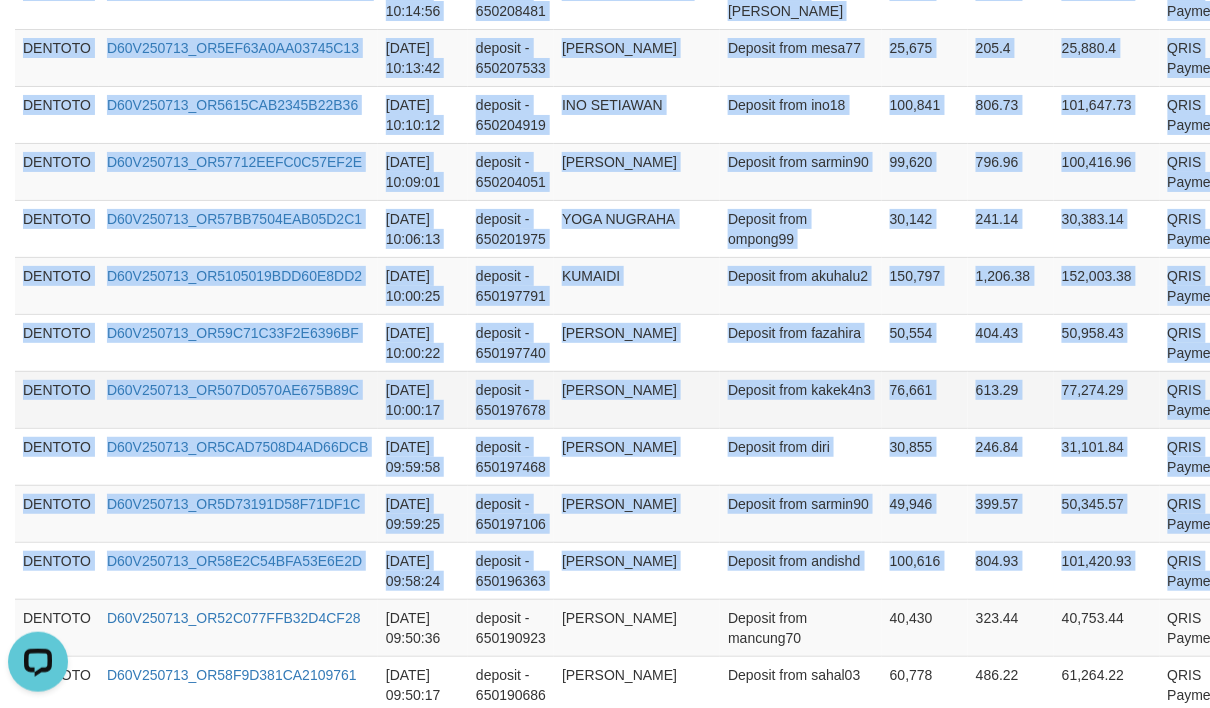 click on "deposit - 650197678" at bounding box center (511, 399) 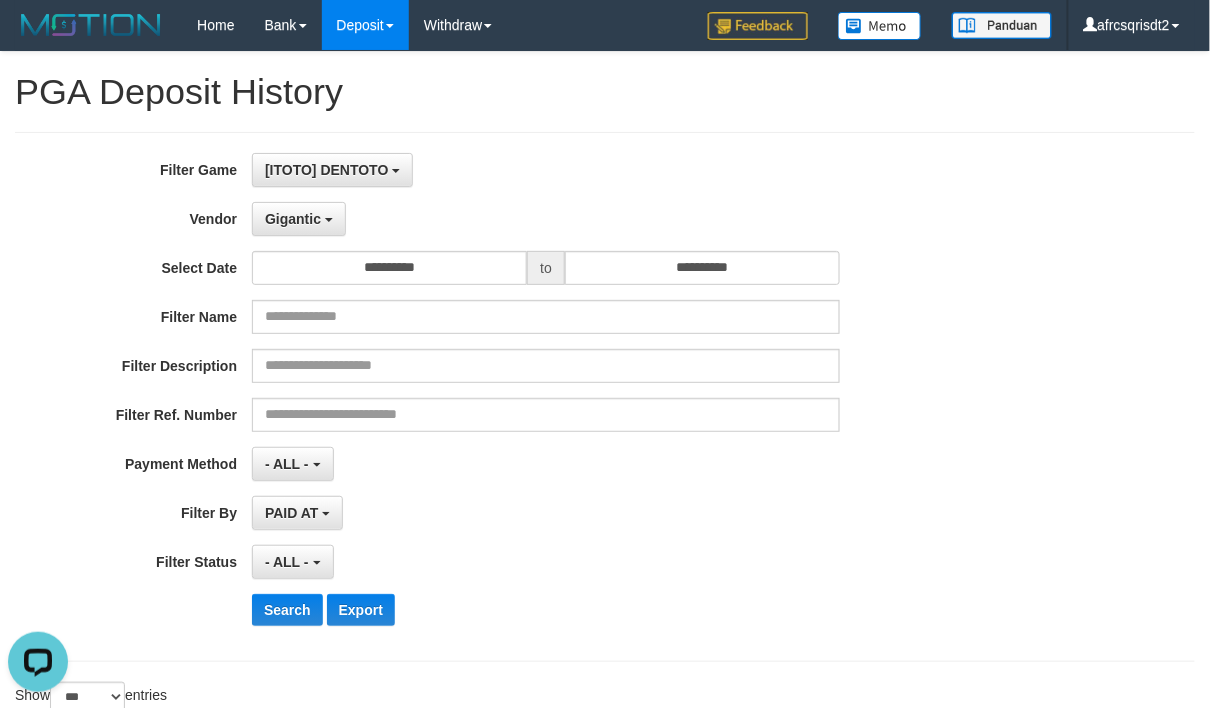 scroll, scrollTop: 444, scrollLeft: 0, axis: vertical 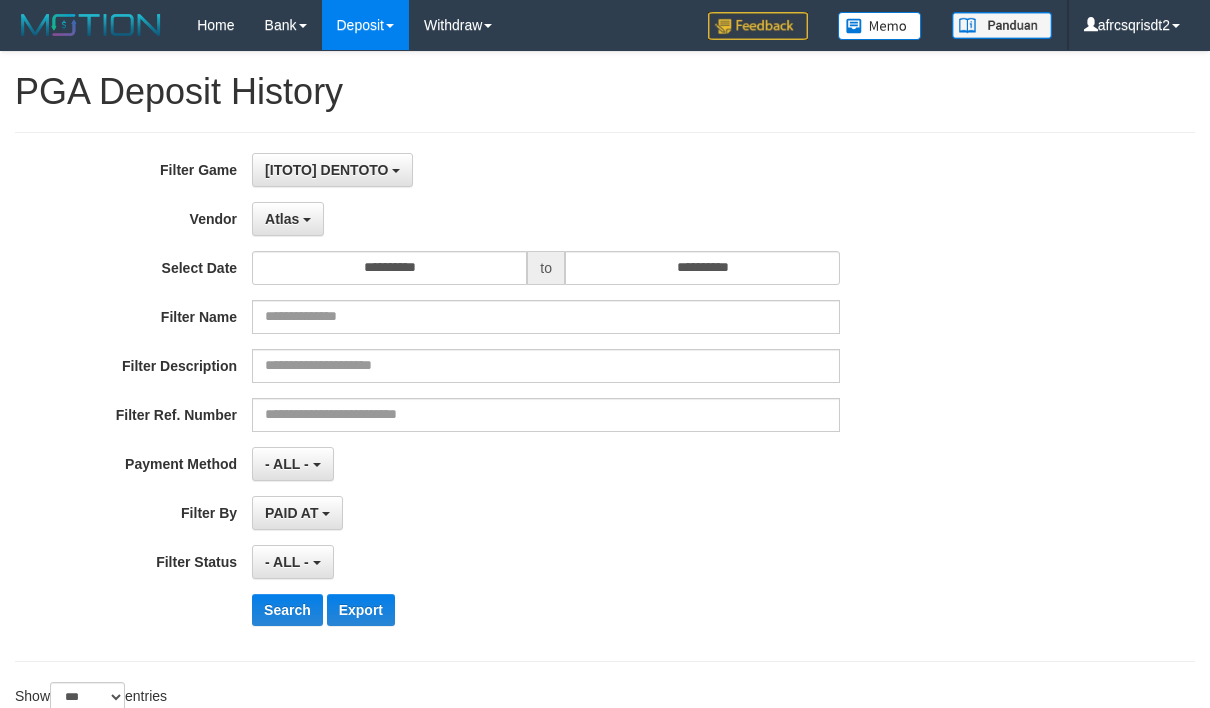 select on "**********" 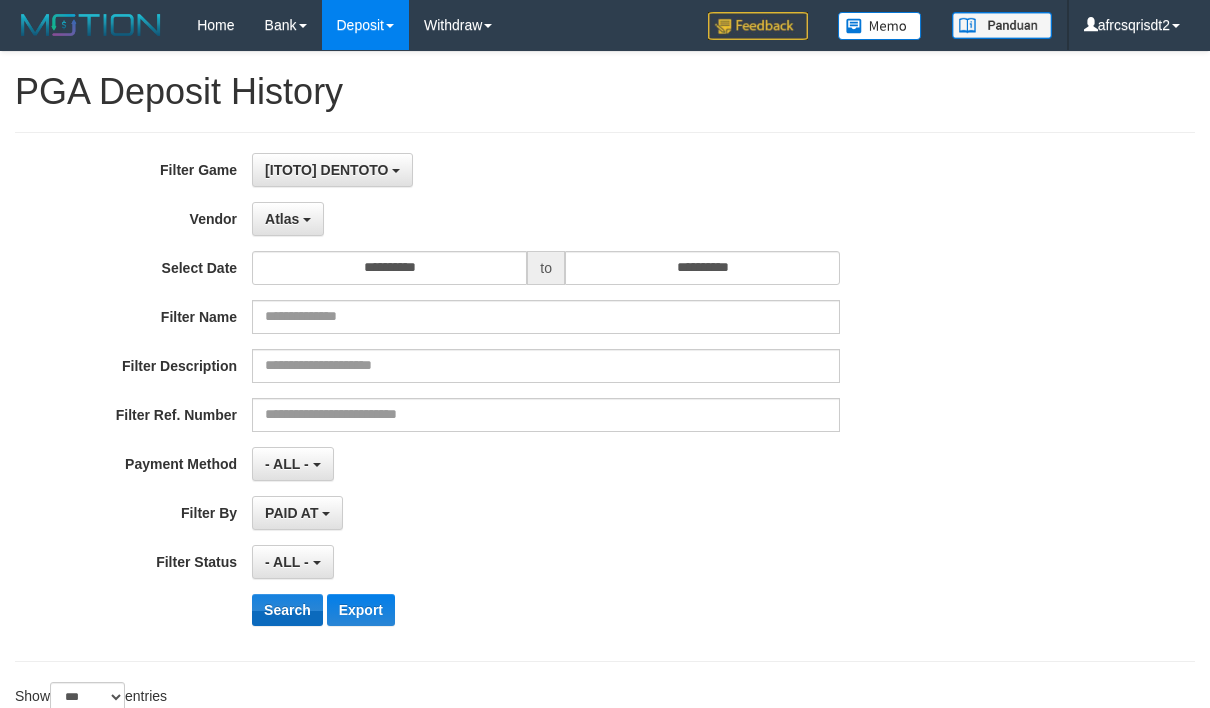scroll, scrollTop: 444, scrollLeft: 0, axis: vertical 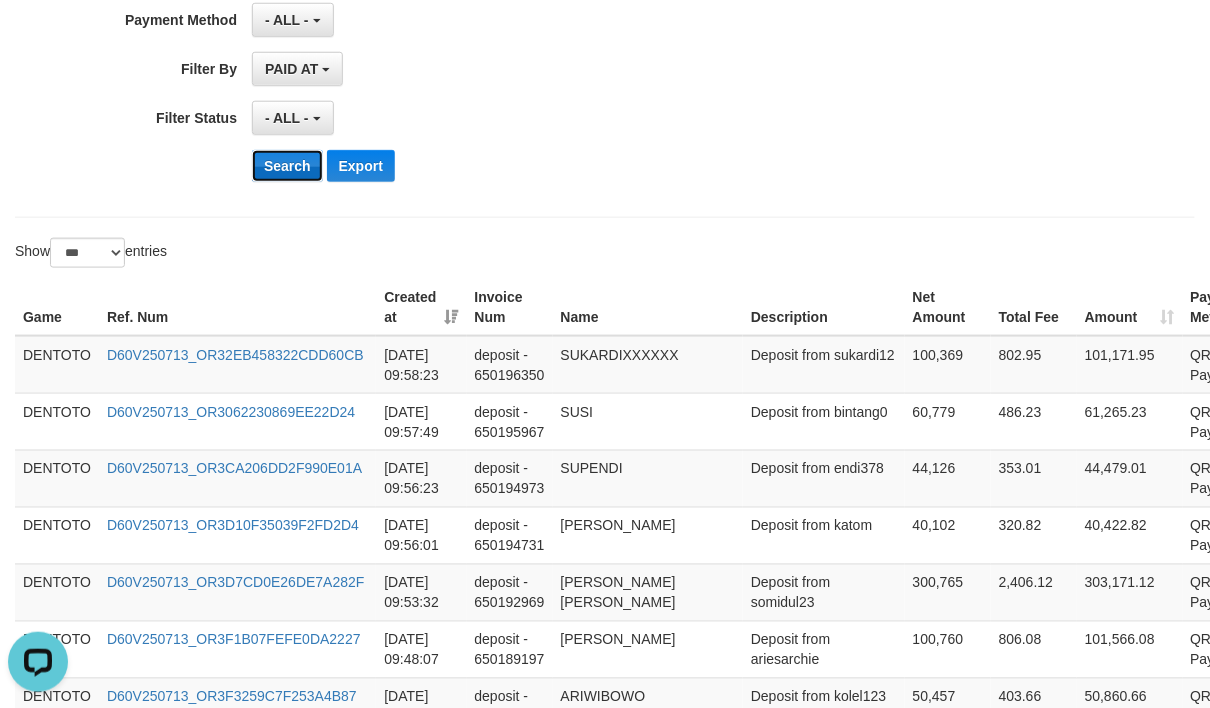 click on "Search" at bounding box center [287, 166] 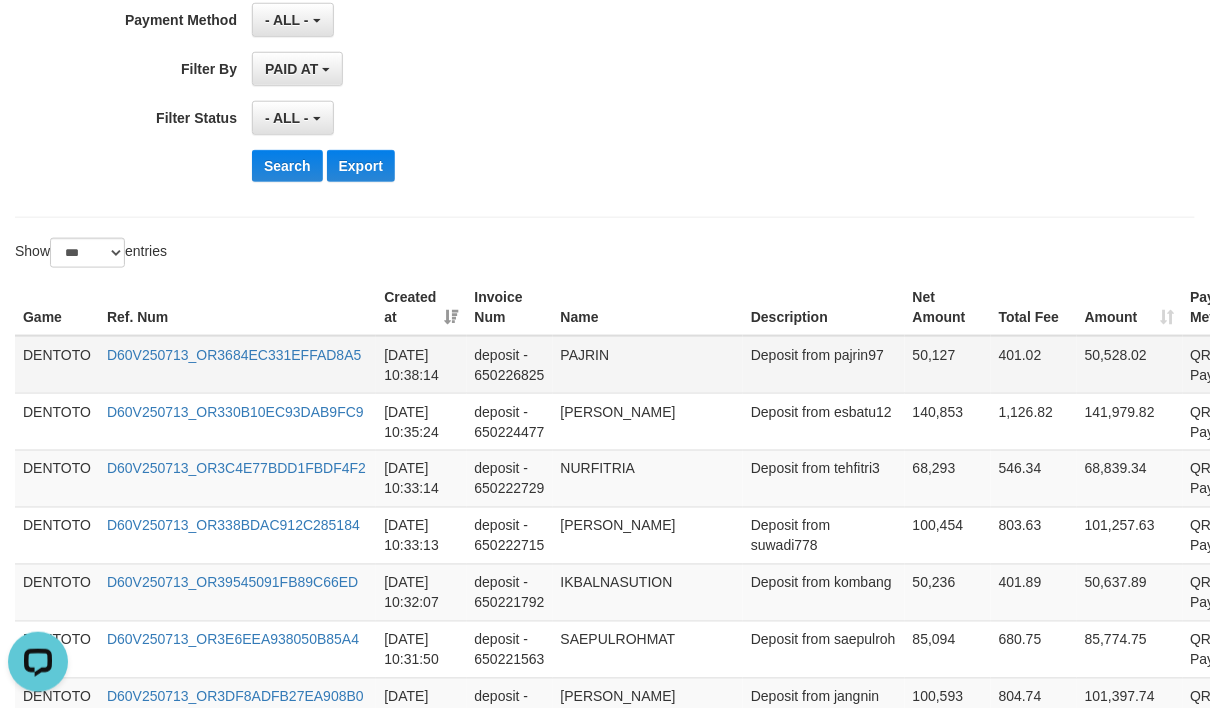 click on "DENTOTO" at bounding box center [57, 365] 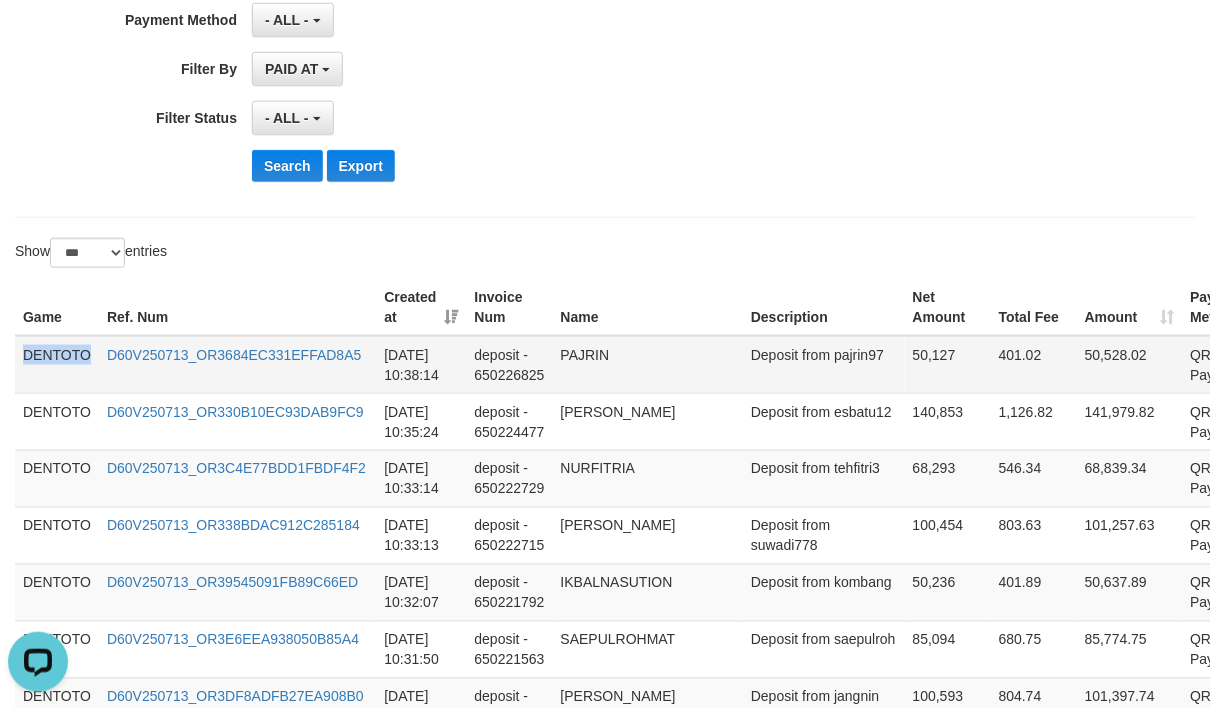 click on "DENTOTO" at bounding box center [57, 365] 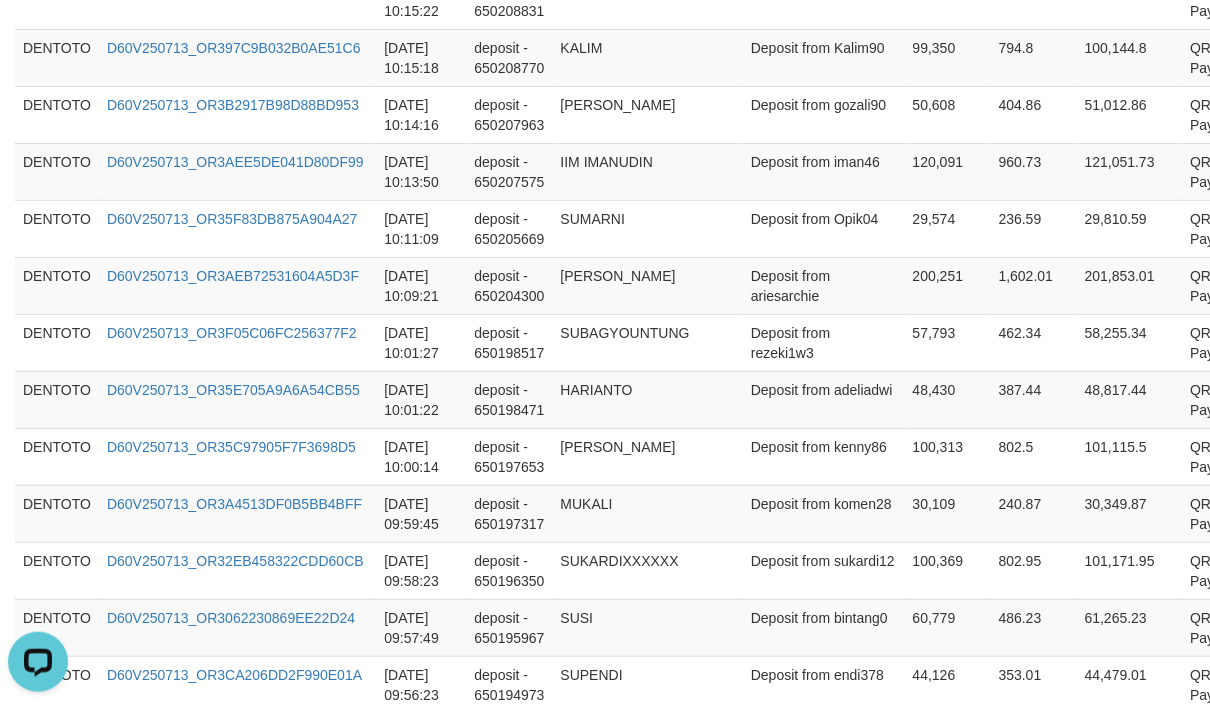 scroll, scrollTop: 2222, scrollLeft: 0, axis: vertical 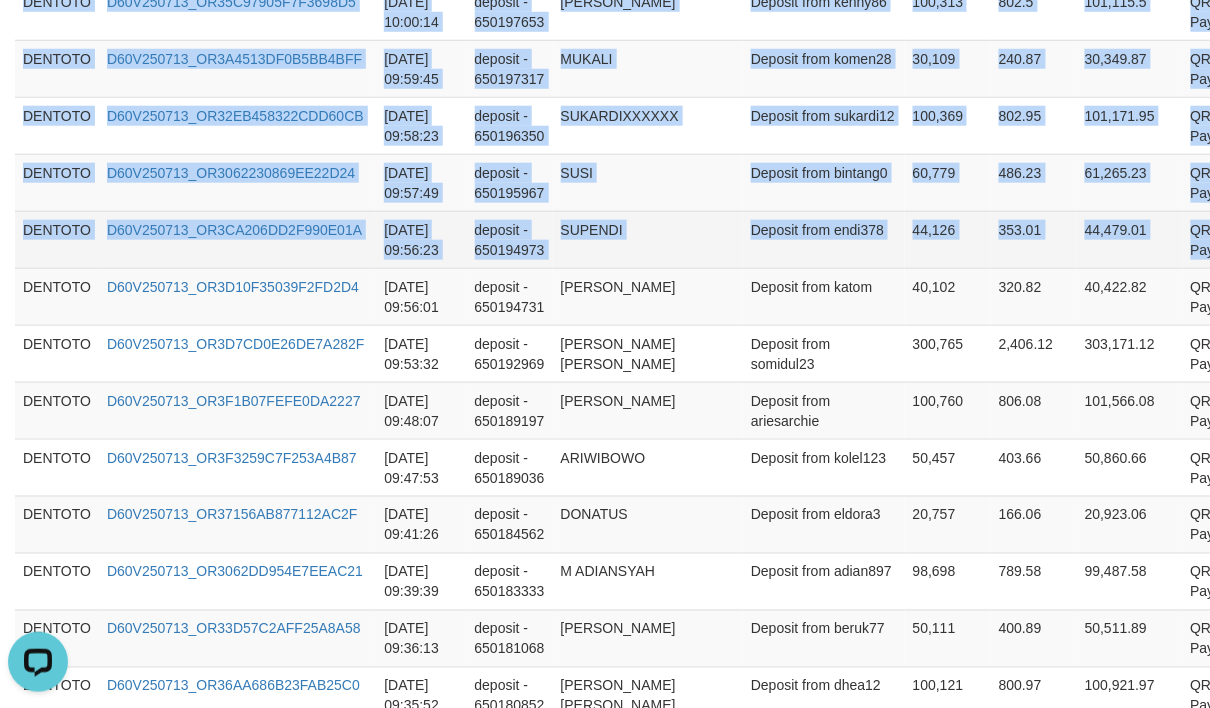 click on "P" at bounding box center (1286, 239) 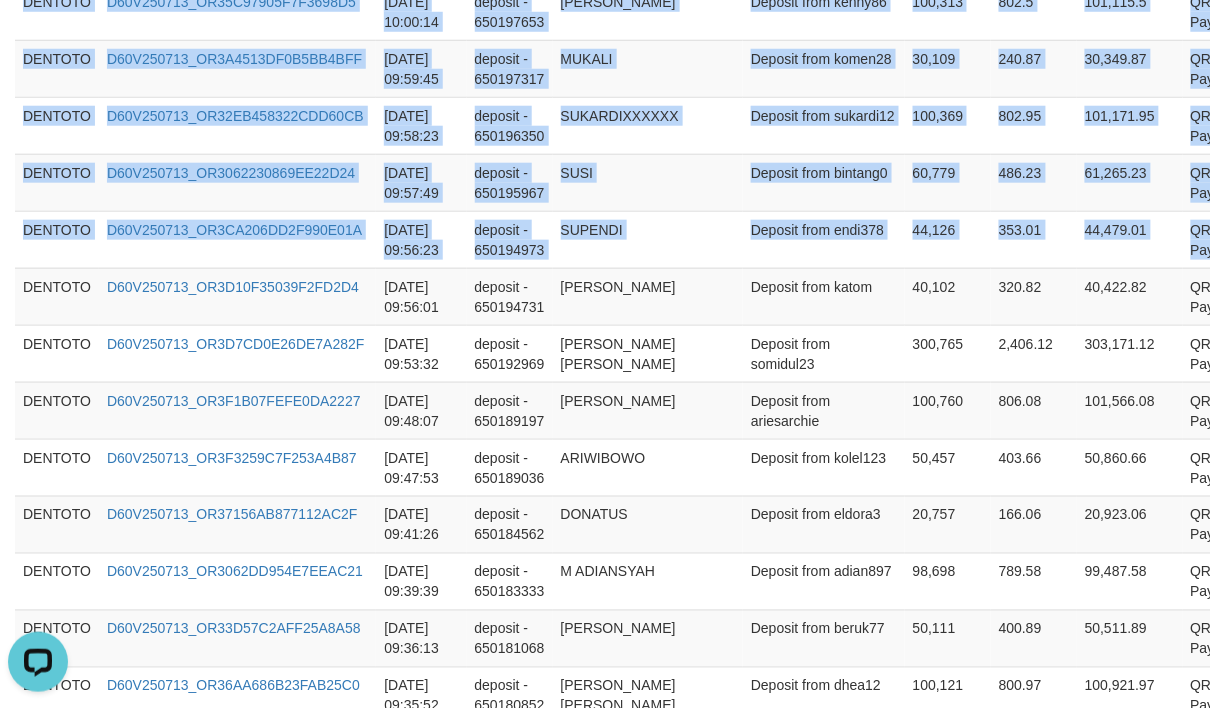 copy on "DENTOTO D60V250713_OR3684EC331EFFAD8A5 2025-07-13 10:38:14 deposit - 650226825 PAJRIN Deposit from pajrin97 50,127 401.02 50,528.02 QRIS Payment P   DENTOTO D60V250713_OR330B10EC93DAB9FC9 2025-07-13 10:35:24 deposit - 650224477 MUHAMMAD ZIKRI Deposit from esbatu12 140,853 1,126.82 141,979.82 QRIS Payment P   DENTOTO D60V250713_OR3C4E77BDD1FBDF4F2 2025-07-13 10:33:14 deposit - 650222729 NURFITRIA Deposit from tehfitri3 68,293 546.34 68,839.34 QRIS Payment P   DENTOTO D60V250713_OR338BDAC912C285184 2025-07-13 10:33:13 deposit - 650222715 MUKHAMAD ARIFIN Deposit from suwadi778 100,454 803.63 101,257.63 QRIS Payment P   DENTOTO D60V250713_OR39545091FB89C66ED 2025-07-13 10:32:07 deposit - 650221792 IKBALNASUTION Deposit from kombang 50,236 401.89 50,637.89 QRIS Payment P   DENTOTO D60V250713_OR3E6EEA938050B85A4 2025-07-13 10:31:50 deposit - 650221563 SAEPULROHMAT Deposit from saepulroh 85,094 680.75 85,774.75 QRIS Payment P   DENTOTO D60V250713_OR3DF8ADFB27EA908B0 2025-07-13 10:30:38 deposit - 650220560 ERHAN S..." 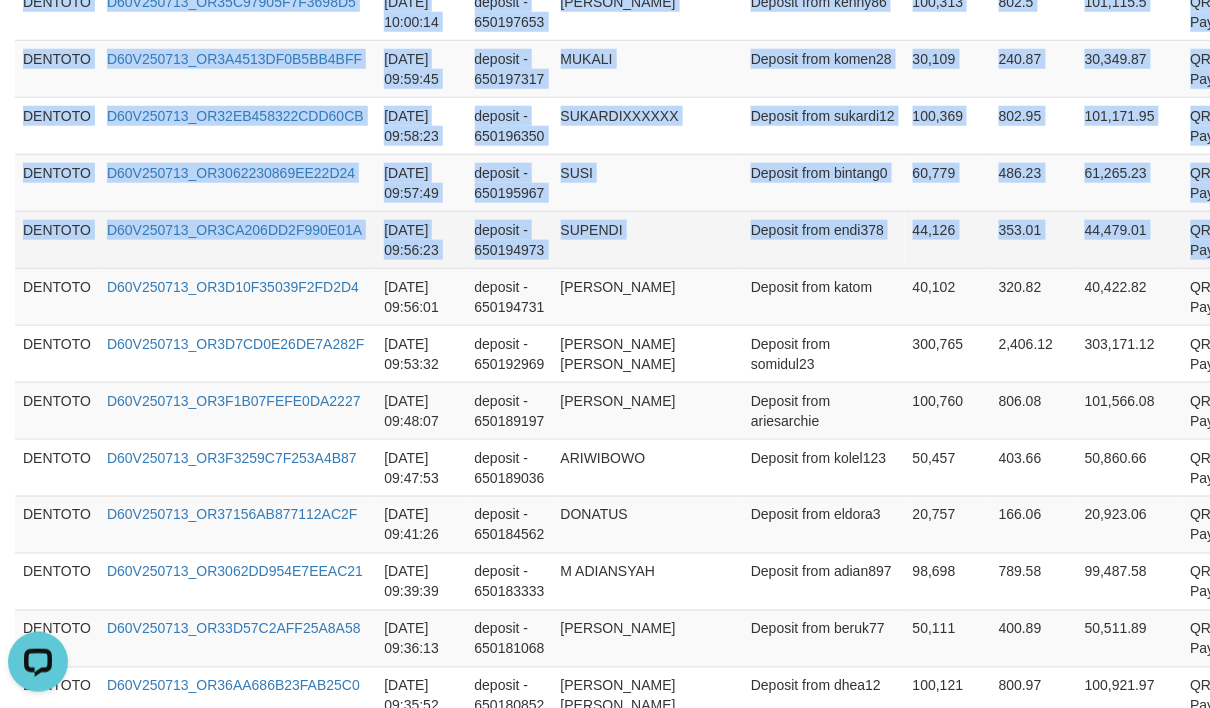 click on "Deposit from endi378" at bounding box center (824, 239) 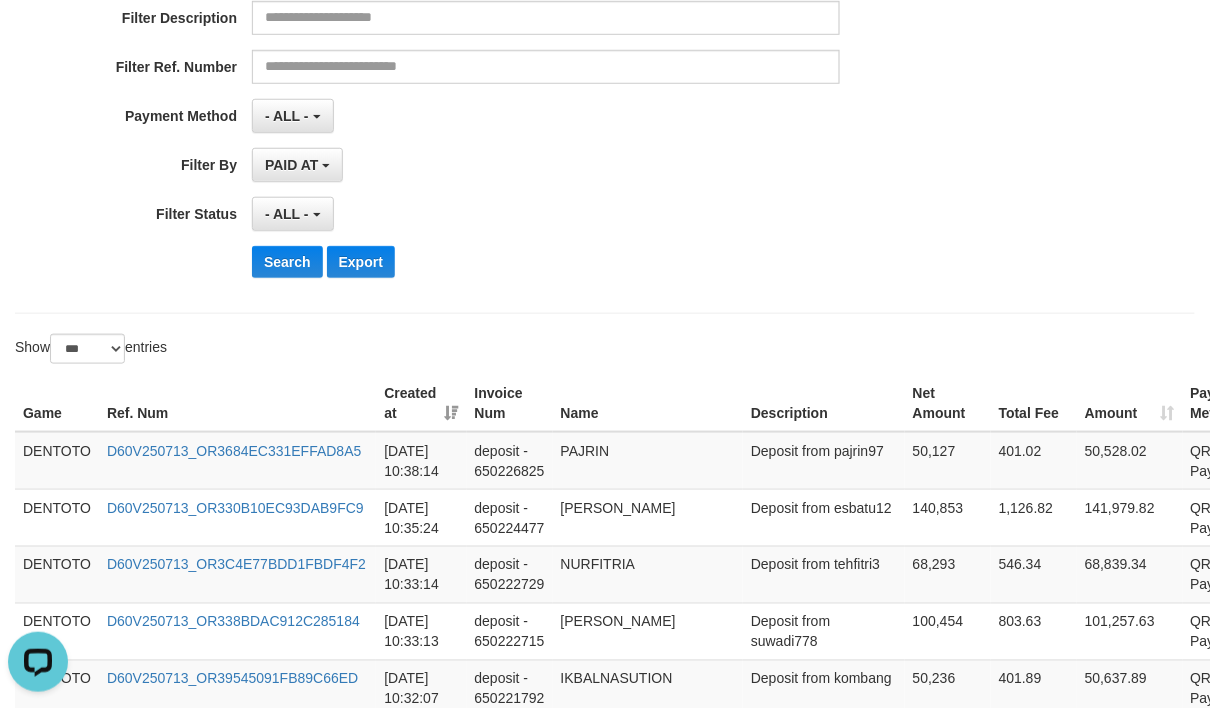scroll, scrollTop: 444, scrollLeft: 0, axis: vertical 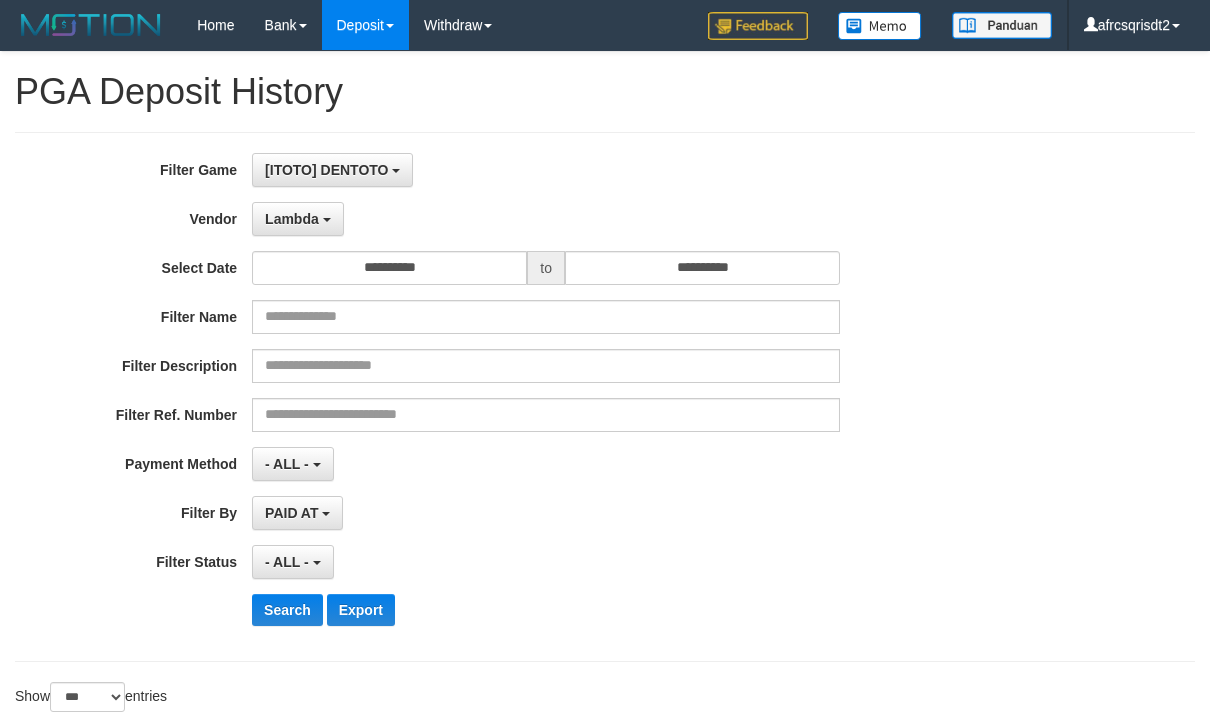 select on "**********" 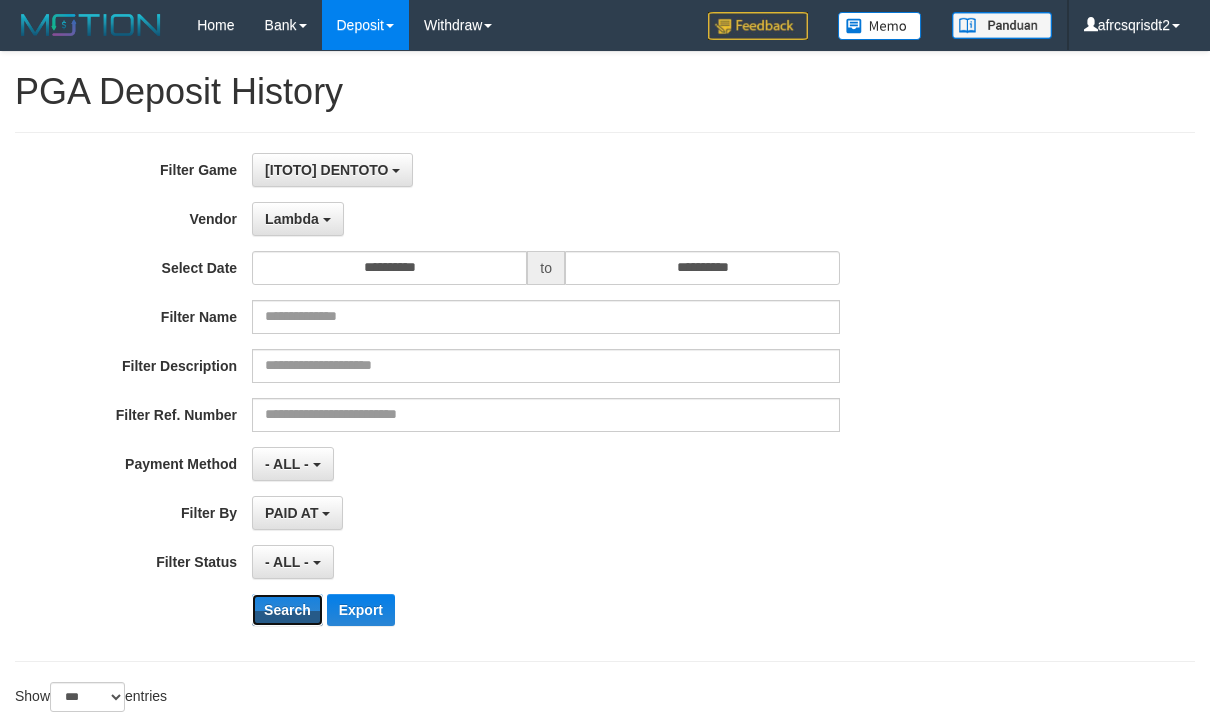 scroll, scrollTop: 444, scrollLeft: 0, axis: vertical 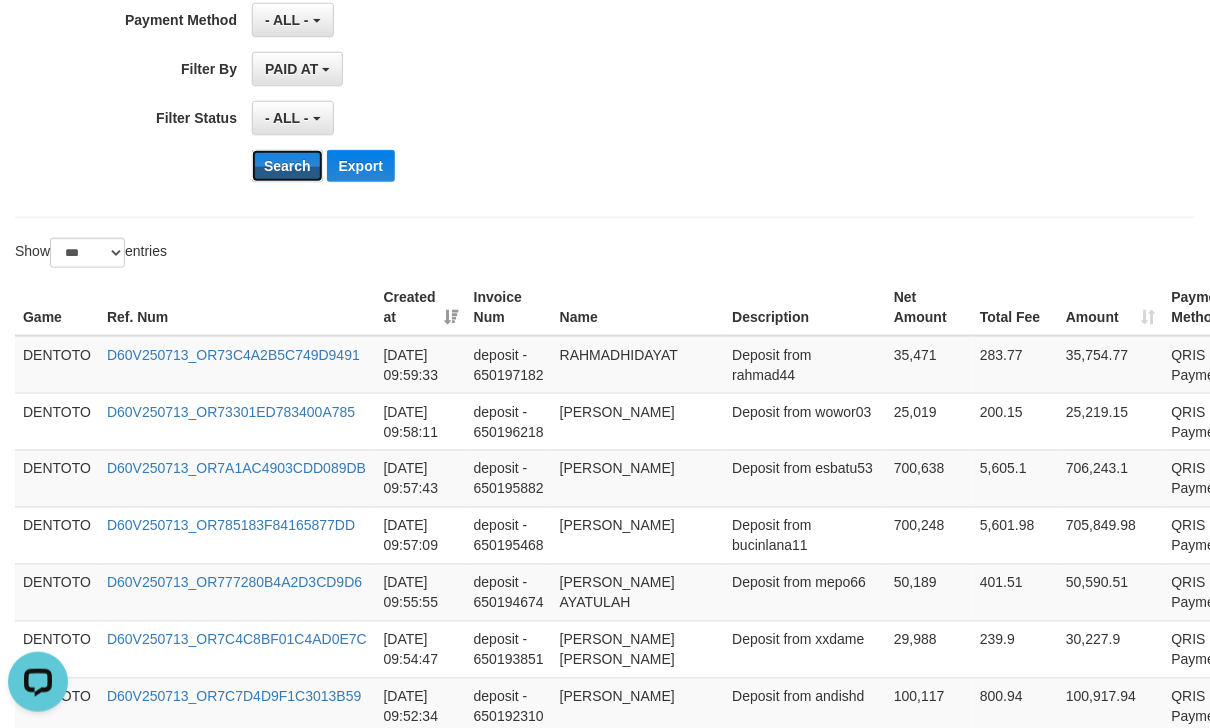 click on "Search" at bounding box center (287, 166) 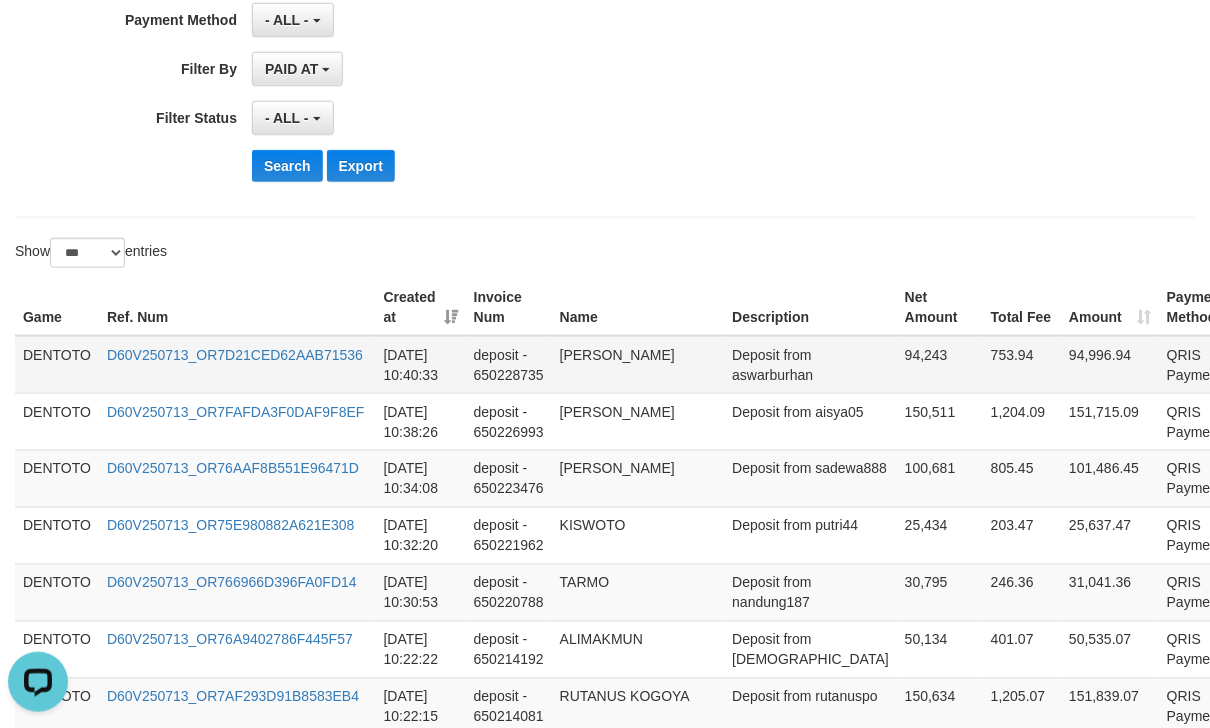 click on "DENTOTO" at bounding box center (57, 365) 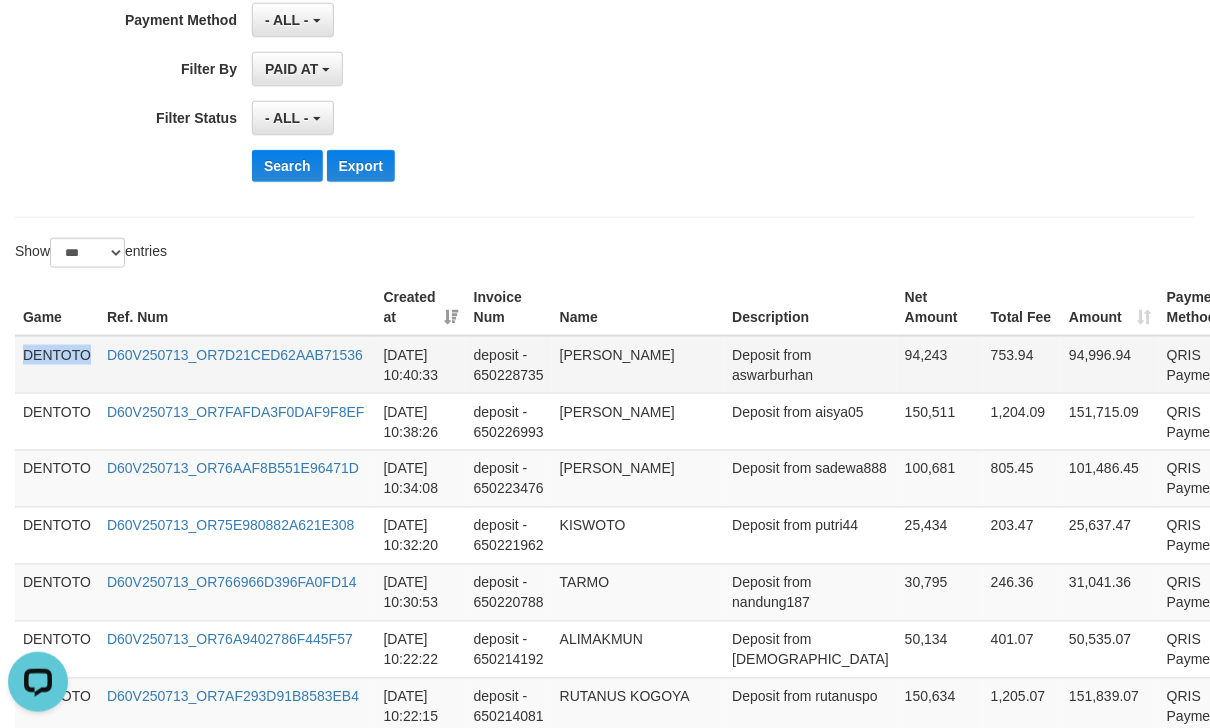 click on "DENTOTO" at bounding box center [57, 365] 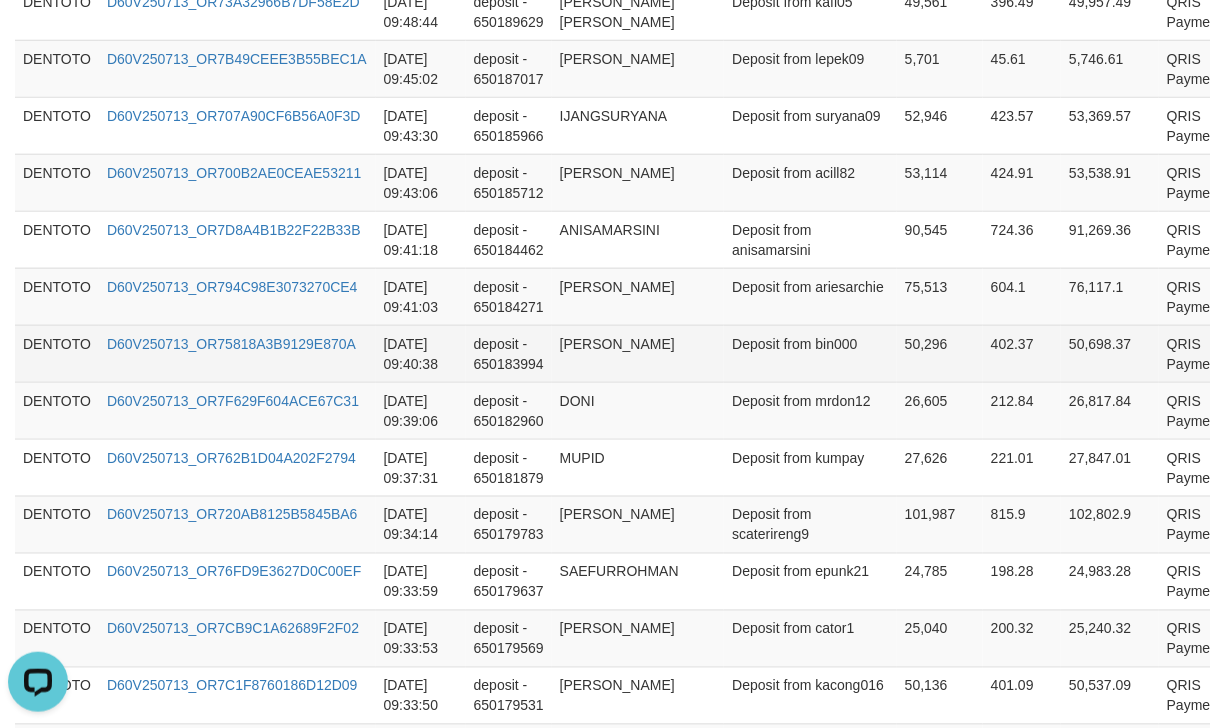 scroll, scrollTop: 1777, scrollLeft: 0, axis: vertical 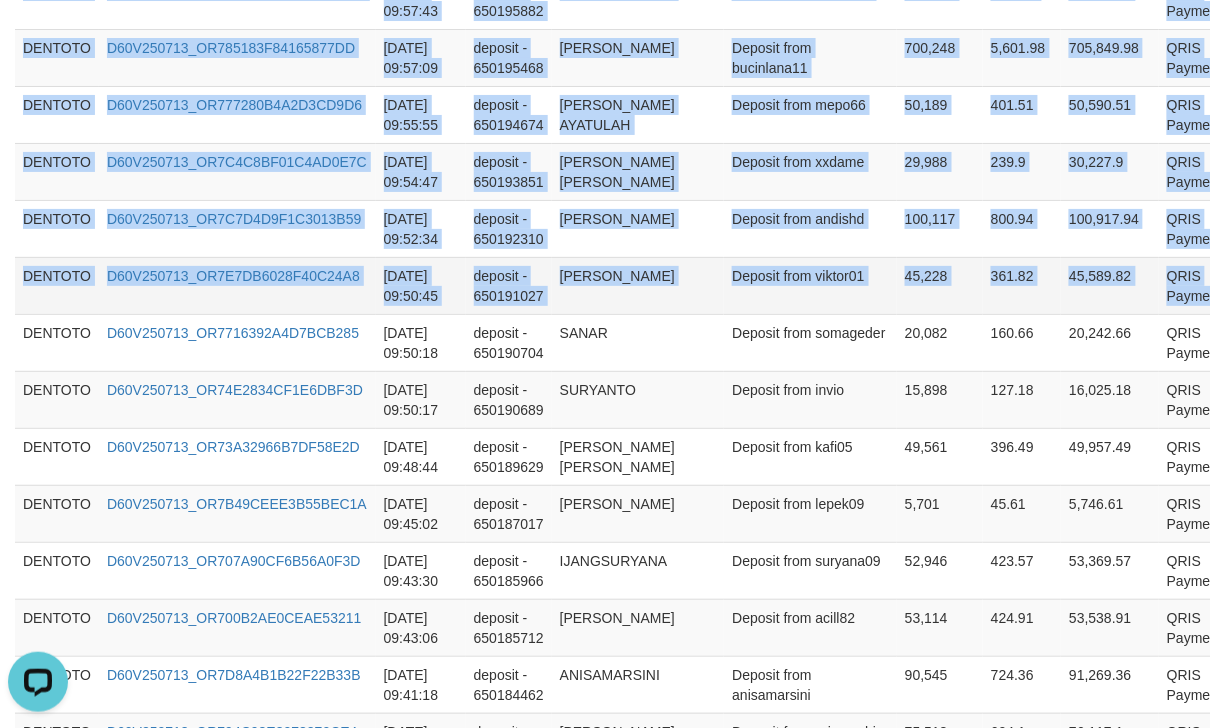 click on "P" at bounding box center [1263, 285] 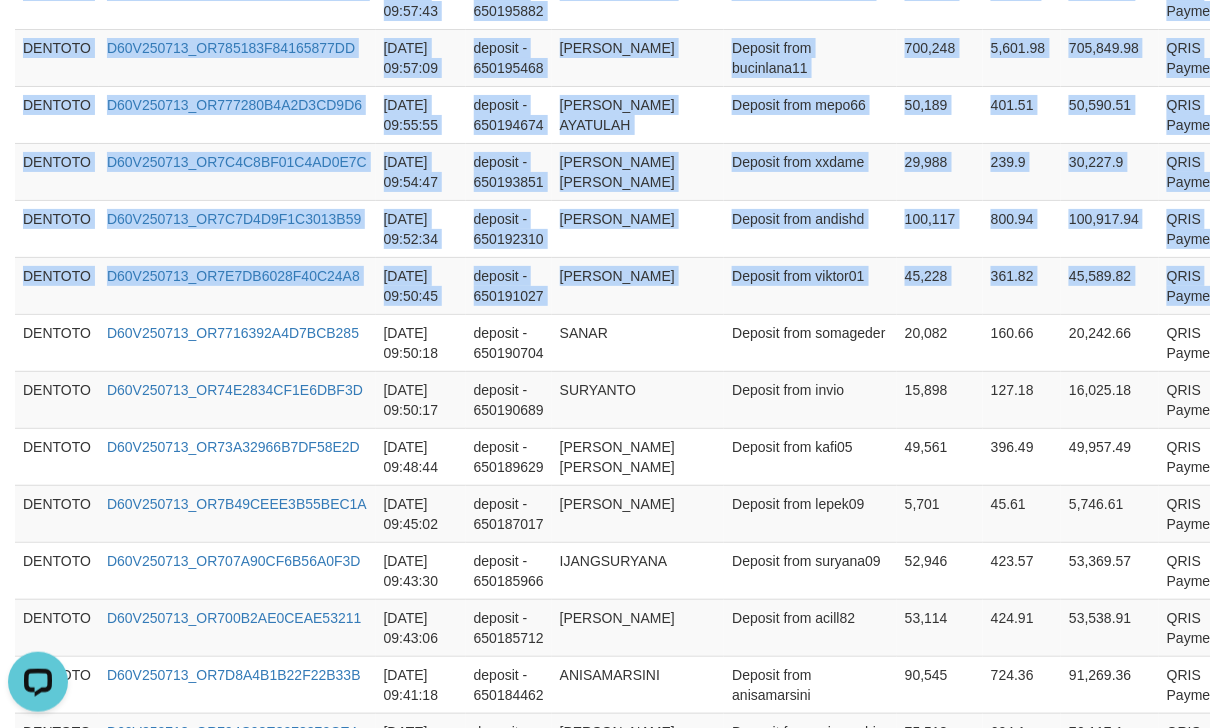copy on "DENTOTO D60V250713_OR7D21CED62AAB71536 [DATE] 10:40:33 deposit - 650228735 ASWAR BURHAN Deposit from aswarburhan 94,243 753.94 94,996.94 QRIS Payment P   DENTOTO D60V250713_OR7FAFDA3F0DAF9F8EF [DATE] 10:38:26 deposit - 650226993 [PERSON_NAME] Deposit from aisya05 150,511 1,204.09 151,715.09 QRIS Payment P   DENTOTO D60V250713_OR76AAF8B551E96471D [DATE] 10:34:08 deposit - 650223476 [PERSON_NAME] Deposit from sadewa888 100,681 805.45 101,486.45 QRIS Payment P   DENTOTO D60V250713_OR75E980882A621E308 [DATE] 10:32:20 deposit - 650221962 KISWOTO Deposit from putri44 25,434 203.47 25,637.47 QRIS Payment P   DENTOTO D60V250713_OR766966D396FA0FD14 [DATE] 10:30:53 deposit - 650220788 TARMO Deposit from nandung187 30,795 246.36 31,041.36 QRIS Payment P   DENTOTO D60V250713_OR76A9402786F445F57 [DATE] 10:22:22 deposit - 650214192 ALIMAKMUN Deposit from [DEMOGRAPHIC_DATA] 50,134 401.07 50,535.07 QRIS Payment P   DENTOTO D60V250713_OR7AF293D91B8583EB4 [DATE] 10:22:15 deposit - 650214081 RUTANUS KOGOYA Depos..." 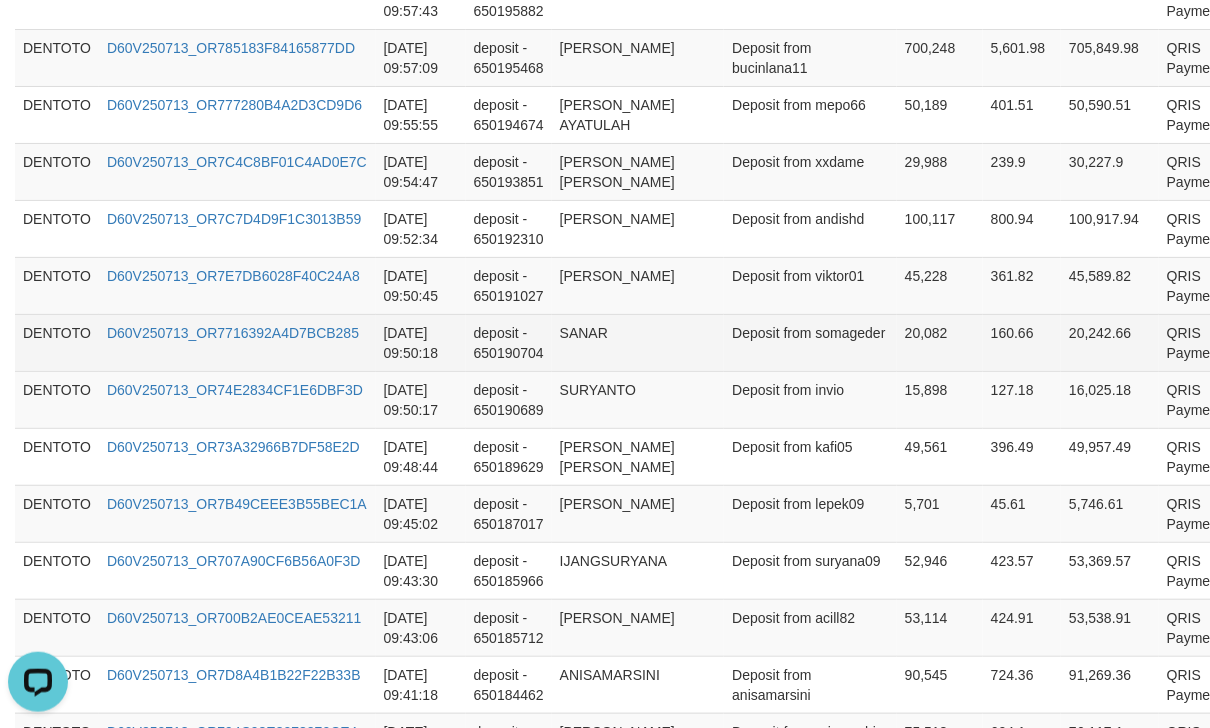click on "SANAR" at bounding box center (638, 342) 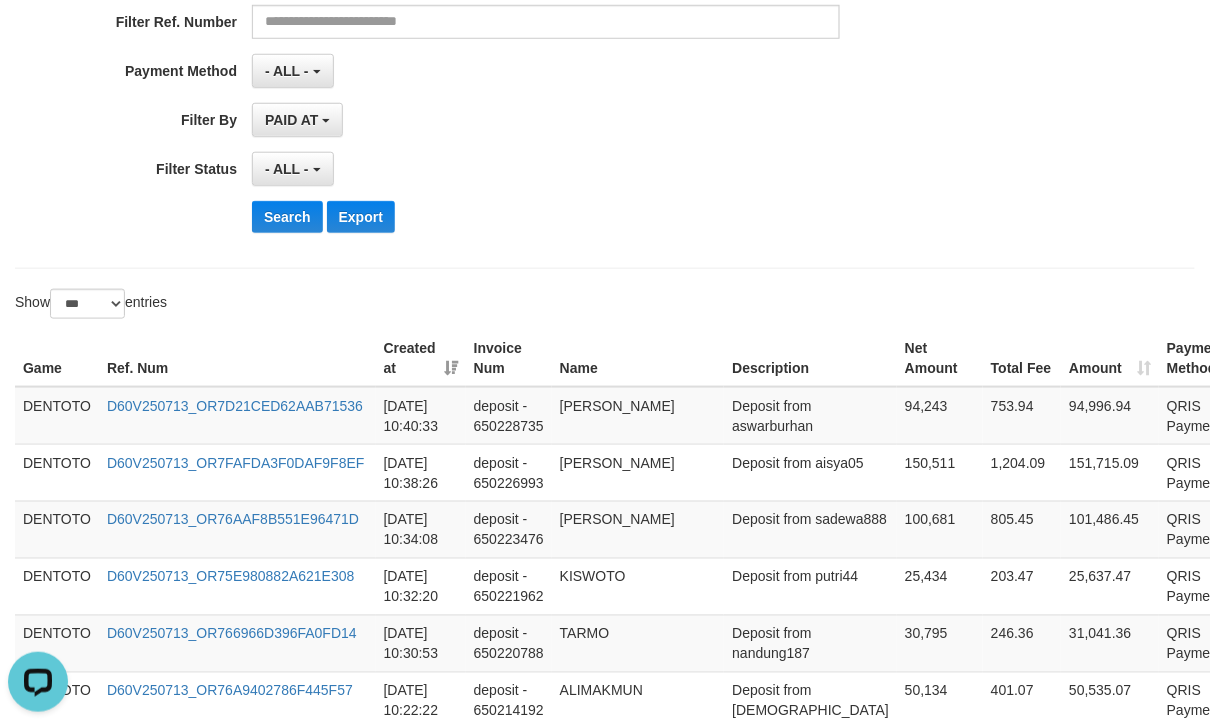 scroll, scrollTop: 444, scrollLeft: 0, axis: vertical 